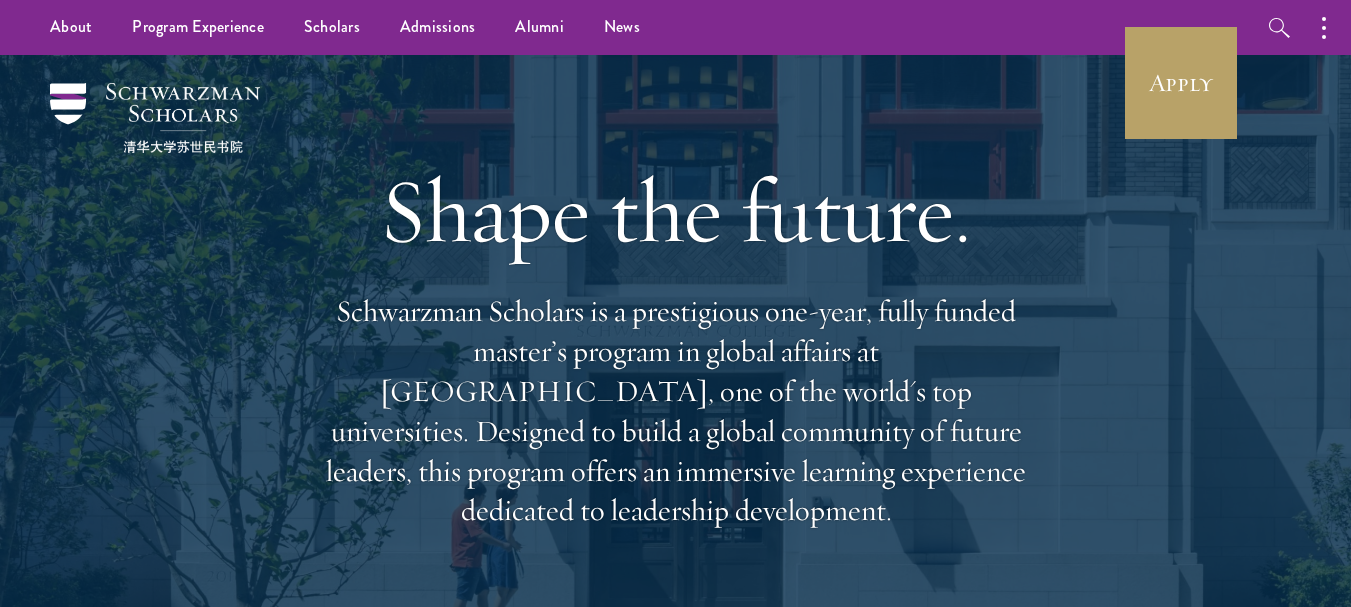 scroll, scrollTop: 0, scrollLeft: 0, axis: both 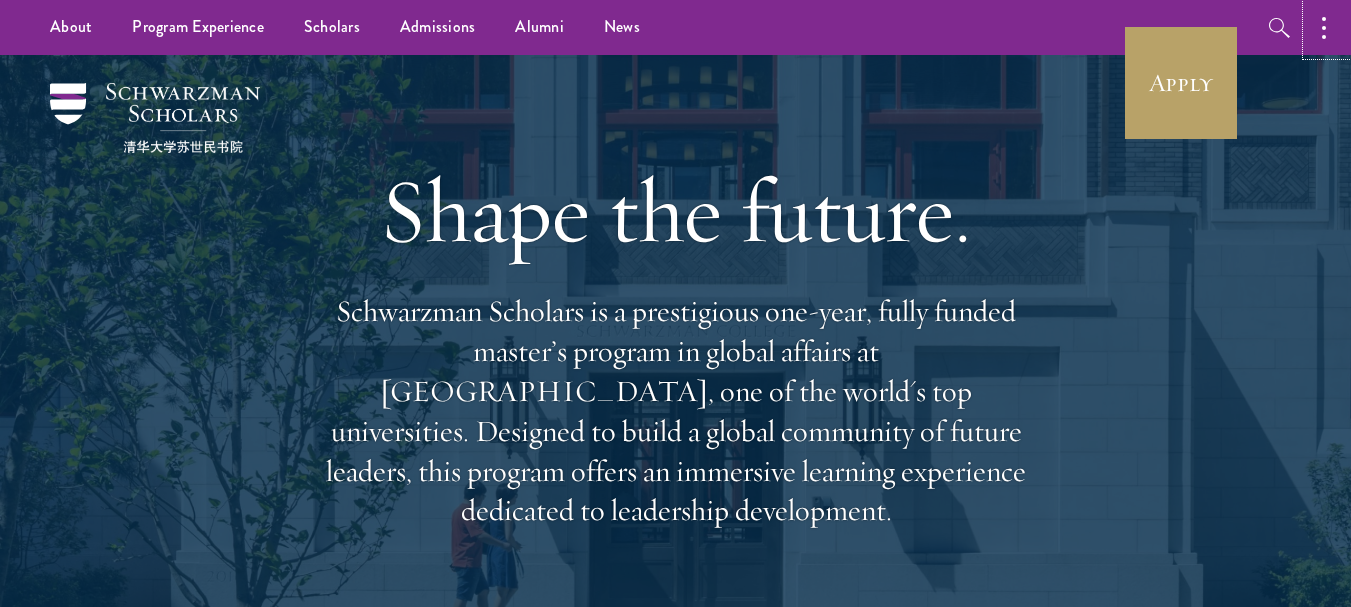 drag, startPoint x: 1346, startPoint y: 41, endPoint x: 1365, endPoint y: 424, distance: 383.47098 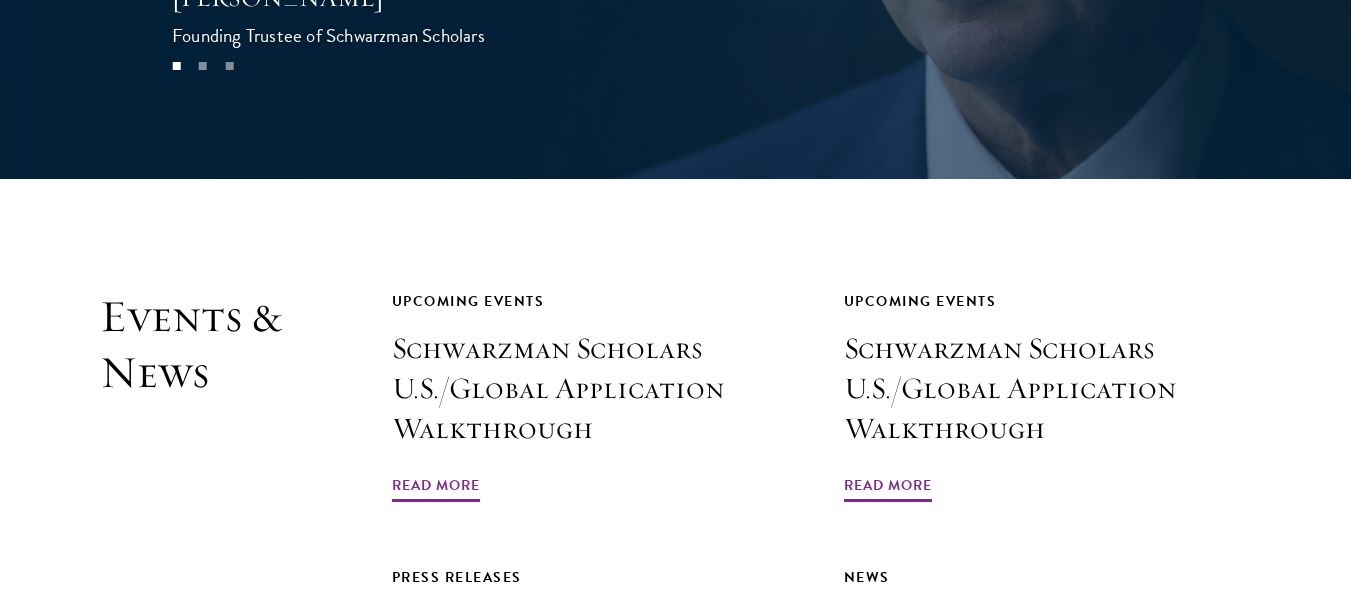 scroll, scrollTop: 4630, scrollLeft: 0, axis: vertical 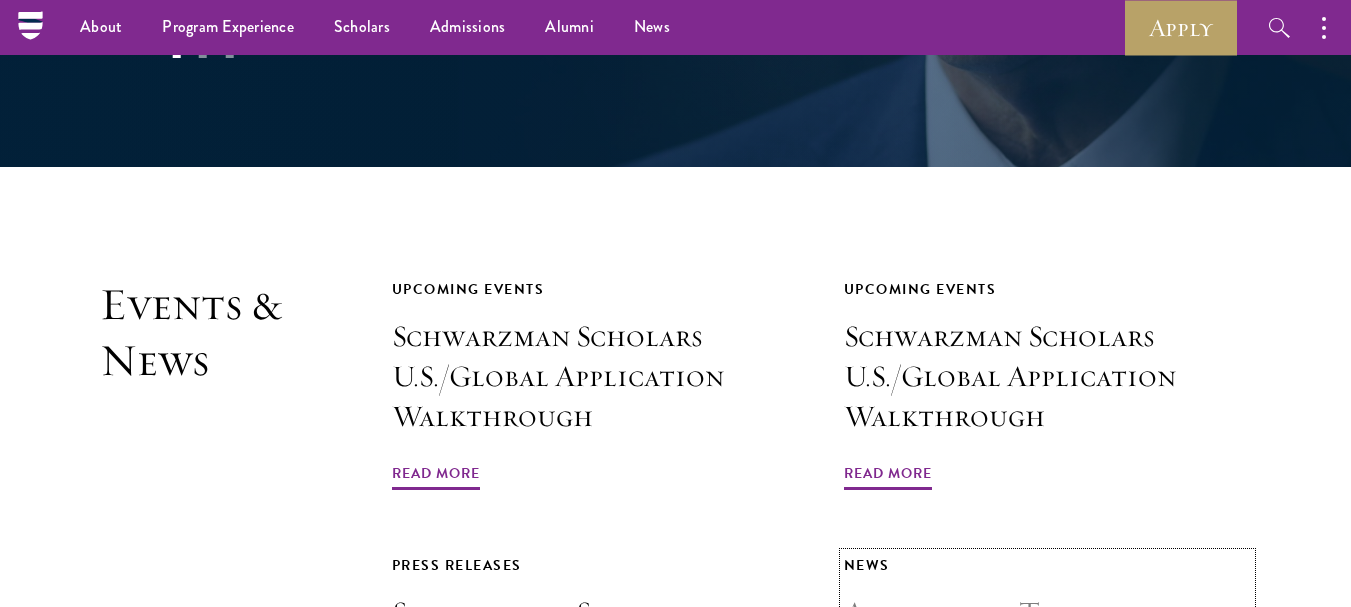 click on "Application Tips from the Admissions Team" at bounding box center [1047, 633] 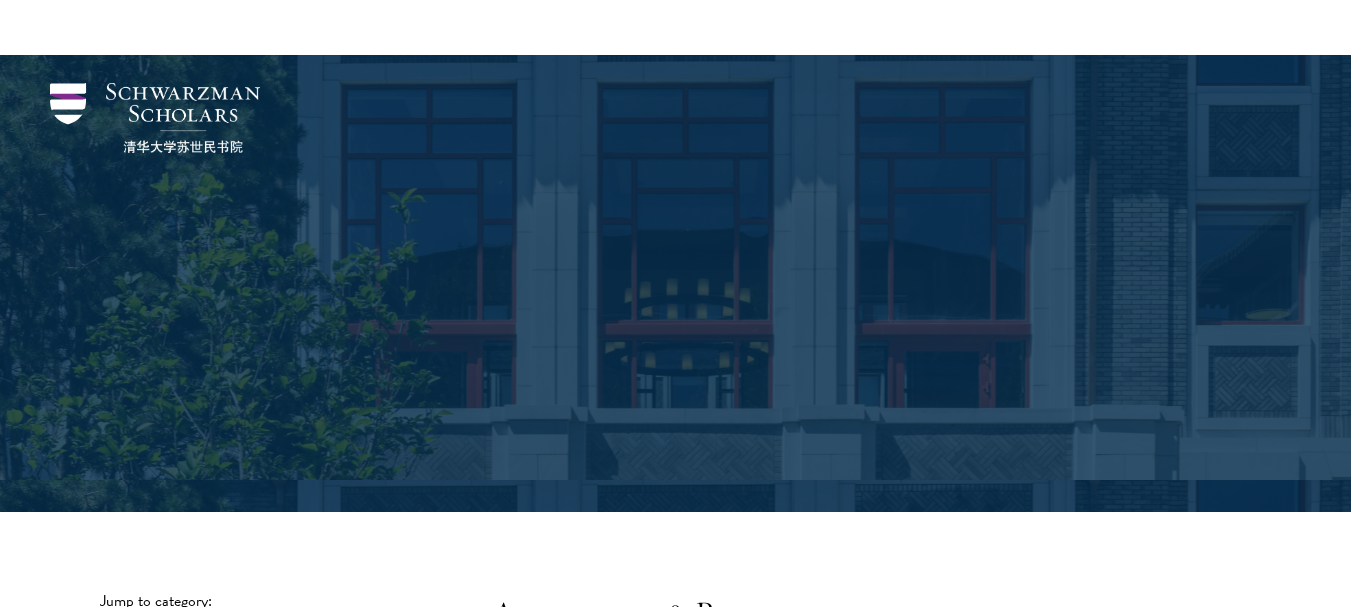 scroll, scrollTop: 631, scrollLeft: 0, axis: vertical 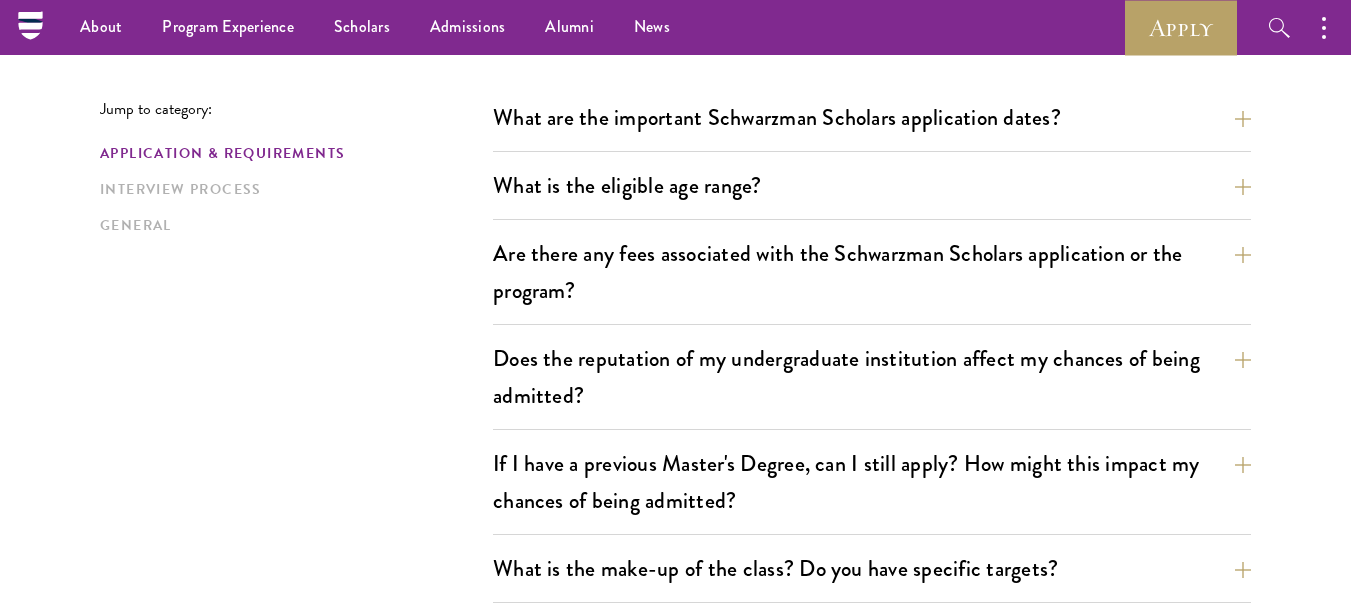 click on "About
Overview
Leadership
Donors
Program Experience
Overview
Curriculum
Student Life
Faculty & Guest Speakers
Scholars
Admissions
Overview
Application Instructions
Information Sessions
Alumni
News
STAY UPDATED
Apply
Follow Schwarzman Scholars
Frequently Asked Questions
Jump to category:
Application & Requirements
Interview Process
General
Application & Requirements" at bounding box center [675, 2547] 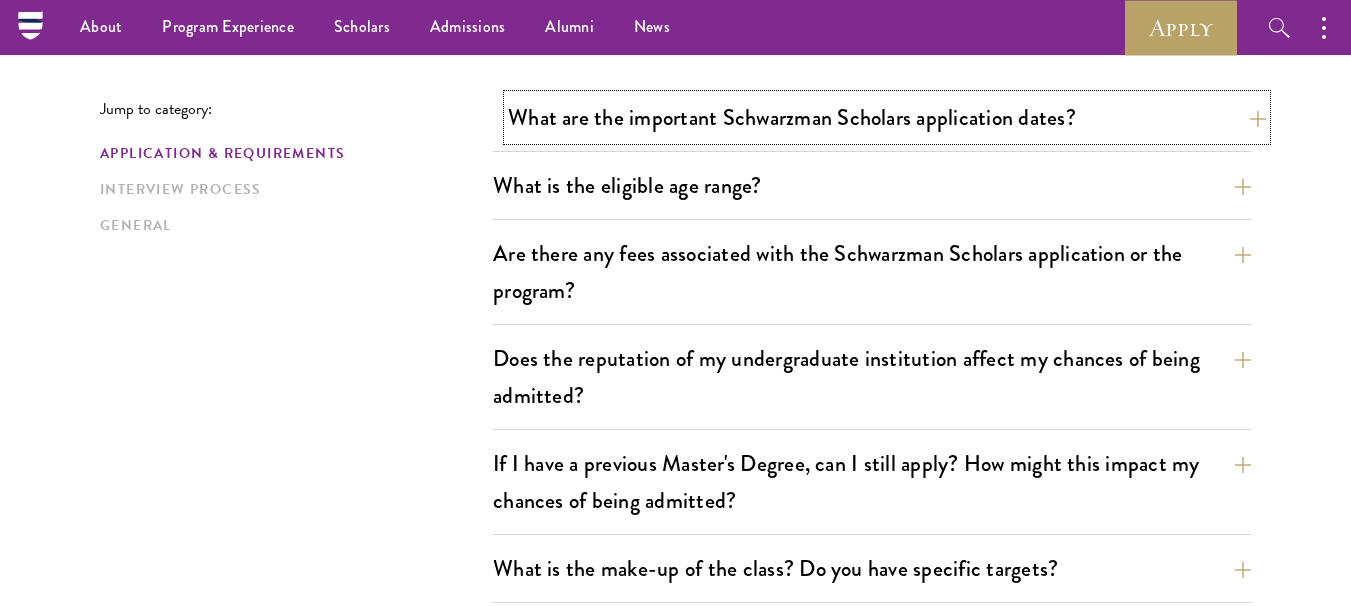 drag, startPoint x: 1240, startPoint y: 115, endPoint x: 1249, endPoint y: 123, distance: 12.0415945 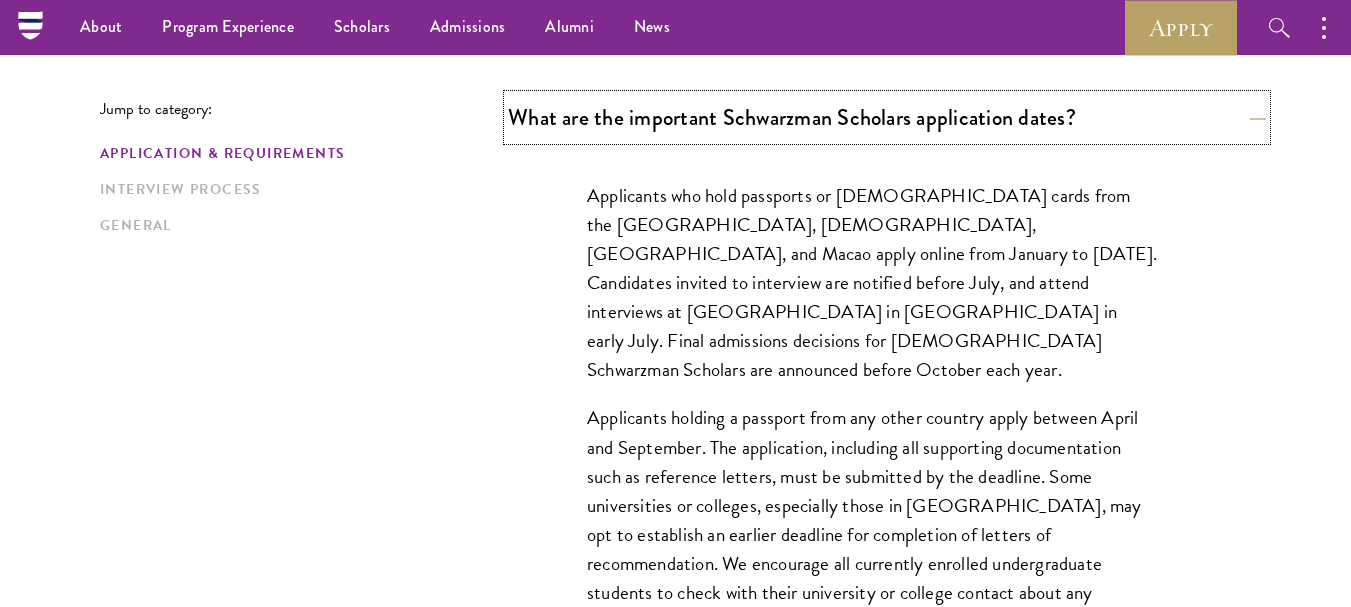 click on "What are the important Schwarzman Scholars application dates?" at bounding box center [887, 117] 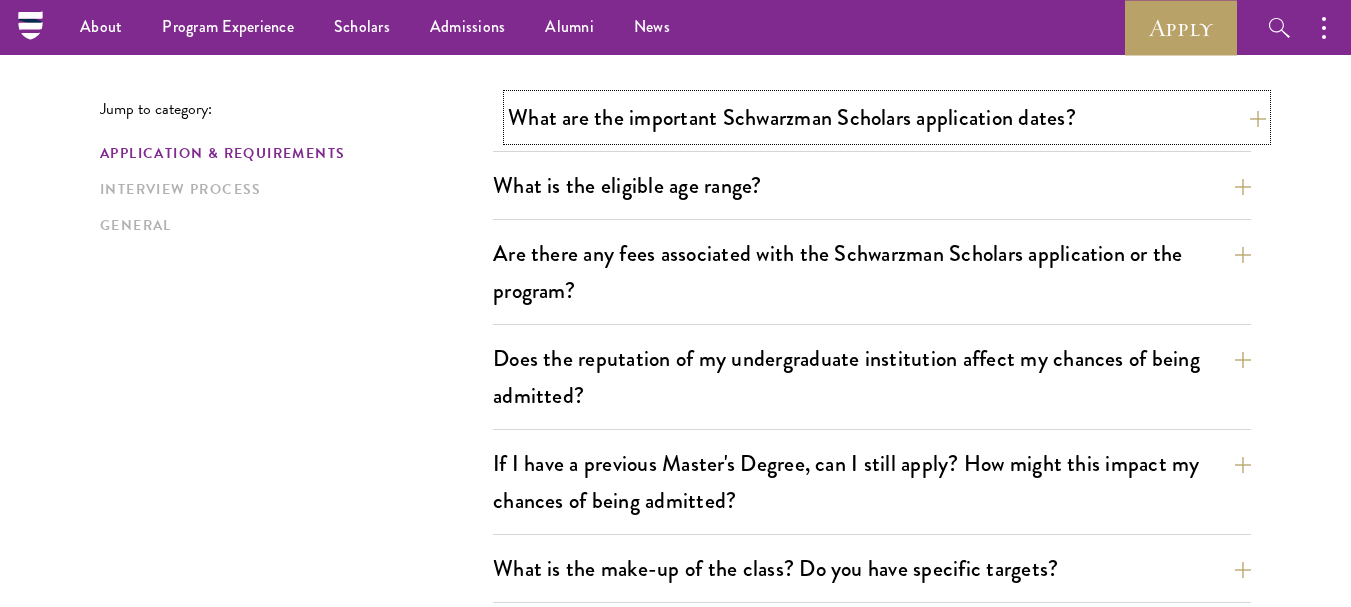 click on "What are the important Schwarzman Scholars application dates?" at bounding box center [887, 117] 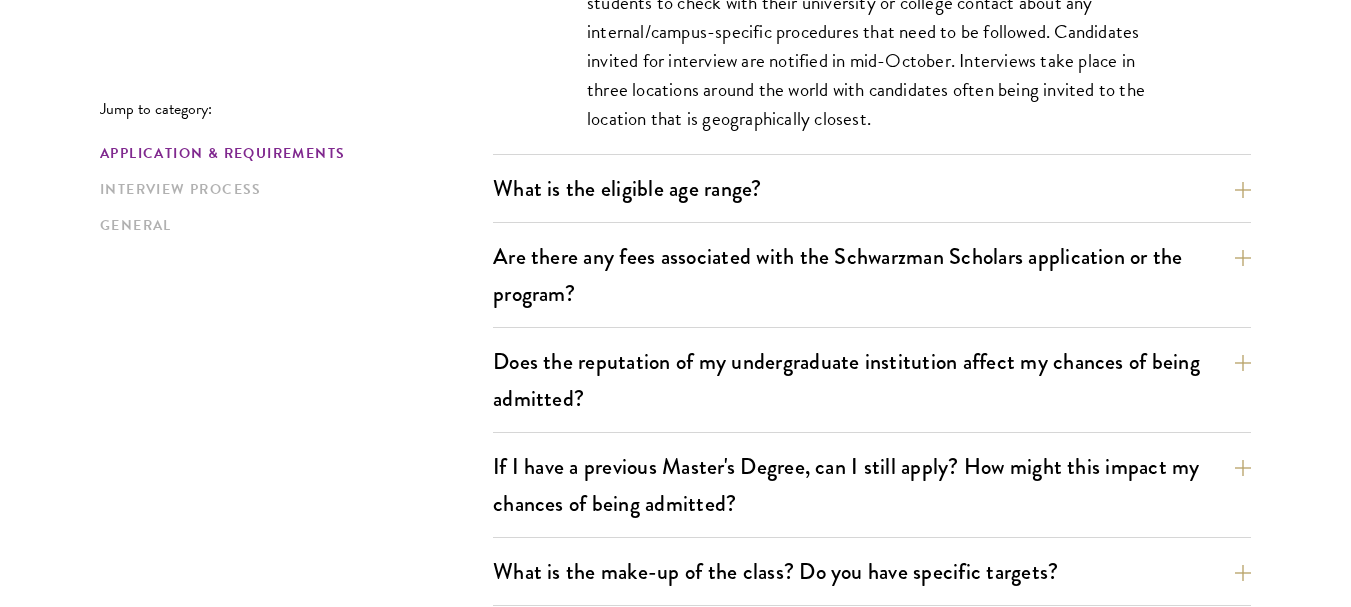 scroll, scrollTop: 1203, scrollLeft: 0, axis: vertical 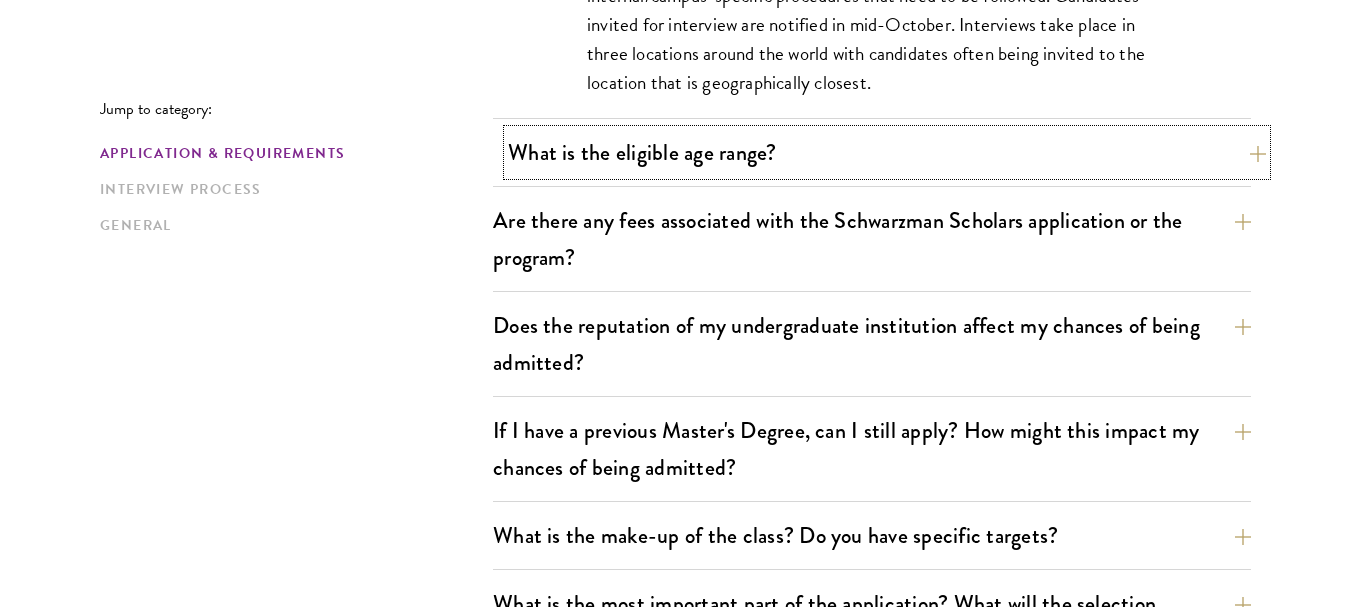 click on "What is the eligible age range?" at bounding box center [887, 152] 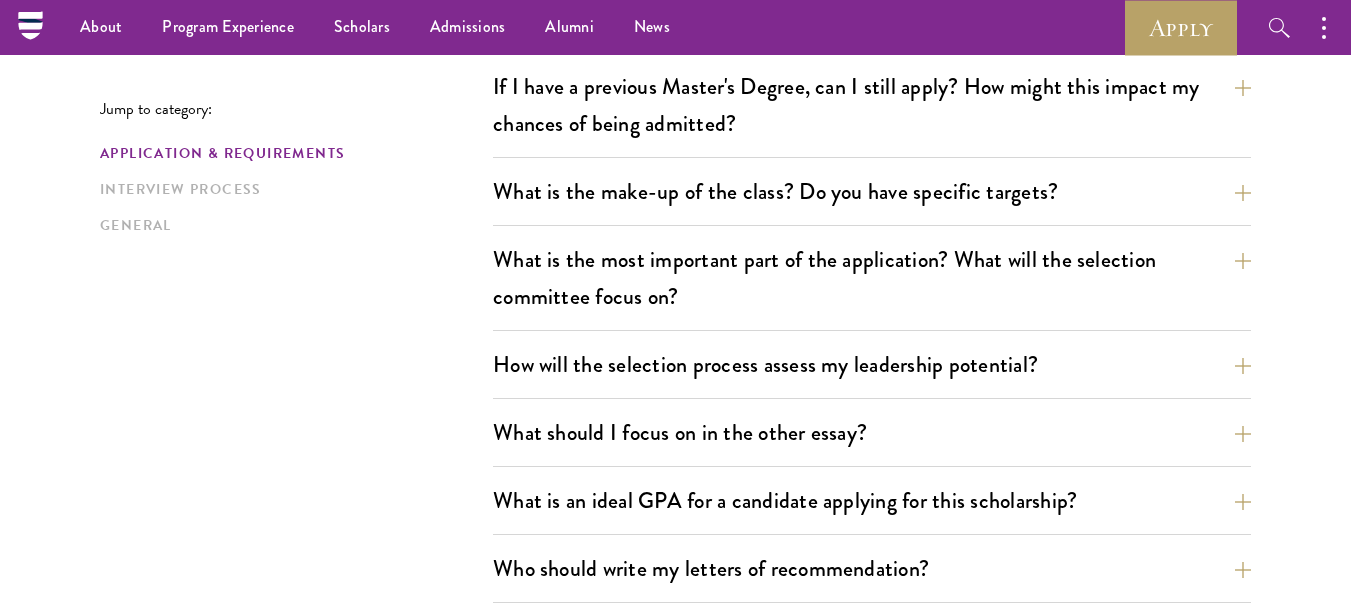scroll, scrollTop: 1036, scrollLeft: 0, axis: vertical 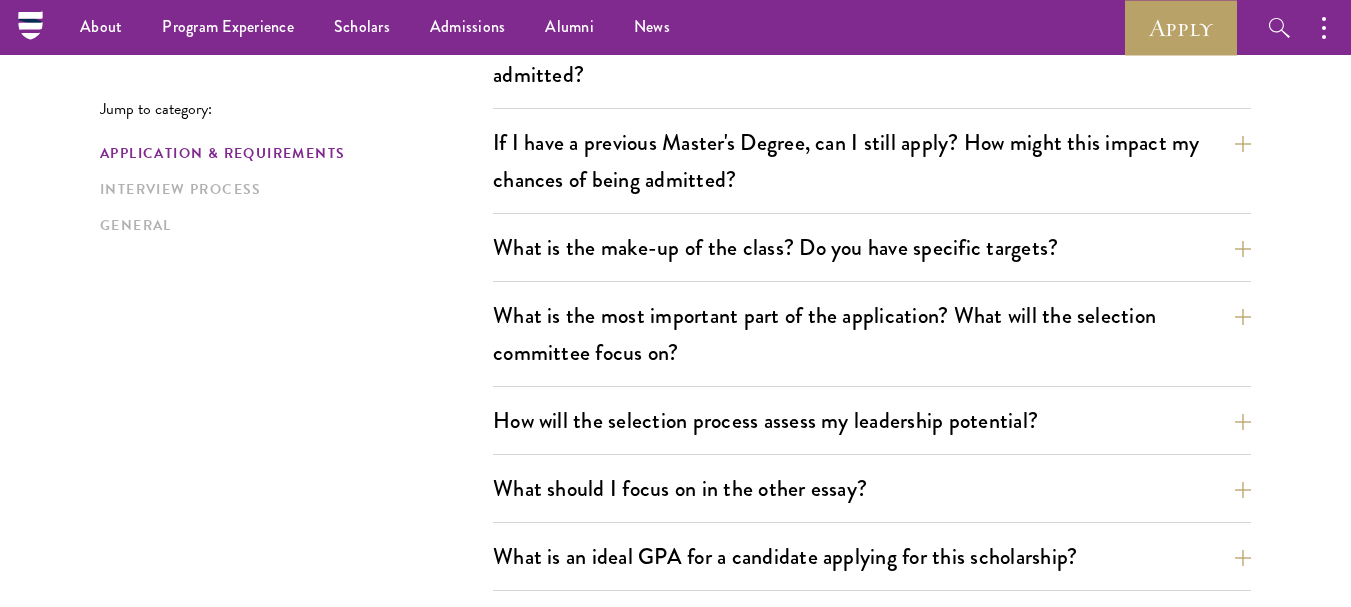 click on "What are the important Schwarzman Scholars application dates?
Applicants who hold passports or permanent resident cards from the Chinese mainland, Hong Kong, Taiwan, and Macao apply online from January to May 20. Candidates invited to interview are notified before July, and attend interviews at Tsinghua University in Beijing in early July. Final admissions decisions for Chinese Schwarzman Scholars are announced before October each year.
What is the eligible age range?
Candidates must be at least 18 but not yet 29 years of age as of August 1 of their enrollment year.
Are there any fees associated with the Schwarzman Scholars application or the program?
Does the reputation of my undergraduate institution affect my chances of being admitted?
If I have a previous Master's Degree, can I still apply? How might this impact my chances of being admitted?" at bounding box center [872, 530] 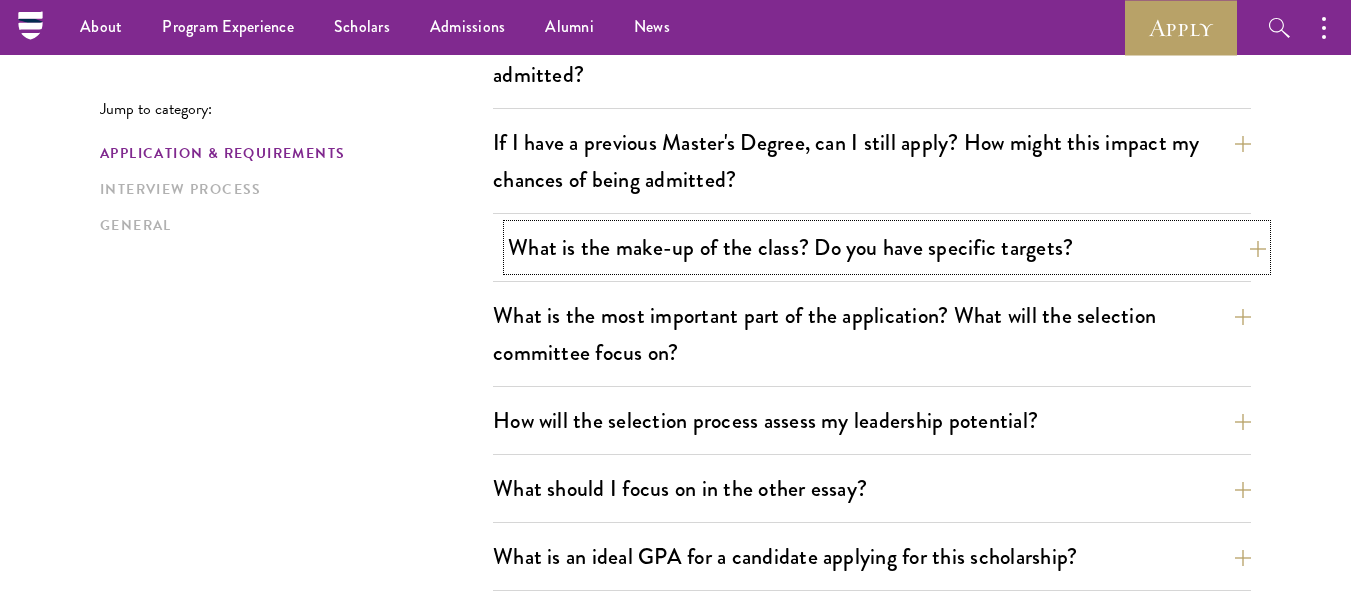 click on "What is the make-up of the class? Do you have specific targets?" at bounding box center [887, 247] 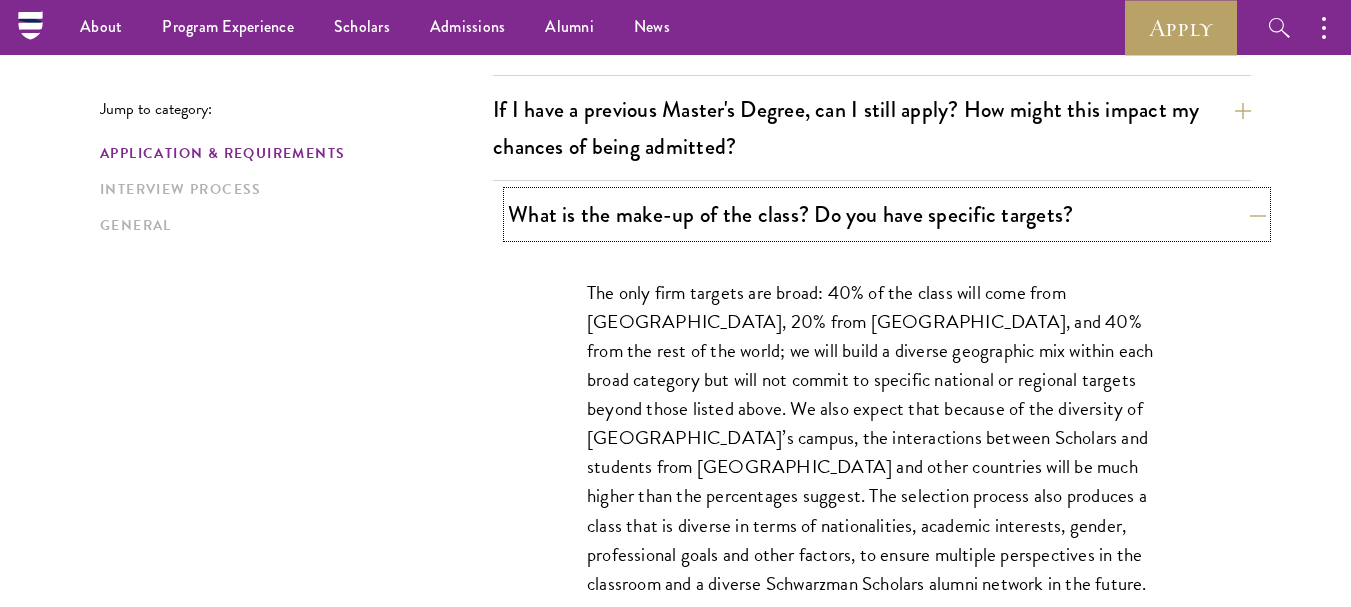 scroll, scrollTop: 898, scrollLeft: 0, axis: vertical 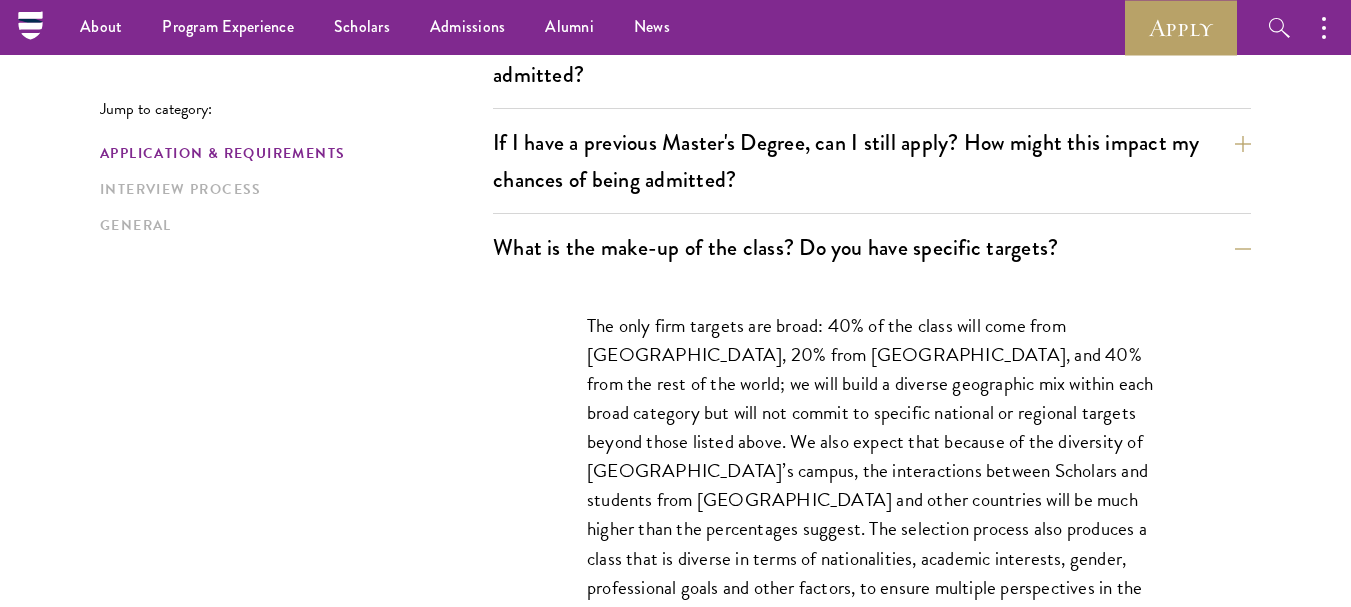 click on "Jump to category:
Application & Requirements
Interview Process
General
Application & Requirements
What are the important Schwarzman Scholars application dates?
Applicants who hold passports or permanent resident cards from the Chinese mainland, Hong Kong, Taiwan, and Macao apply online from January to May 20. Candidates invited to interview are notified before July, and attend interviews at Tsinghua University in Beijing in early July. Final admissions decisions for Chinese Schwarzman Scholars are announced before October each year.
What is the eligible age range?
Candidates must be at least 18 but not yet 29 years of age as of August 1 of their enrollment year.
Are there any fees associated with the Schwarzman Scholars application or the program?" at bounding box center (675, 1455) 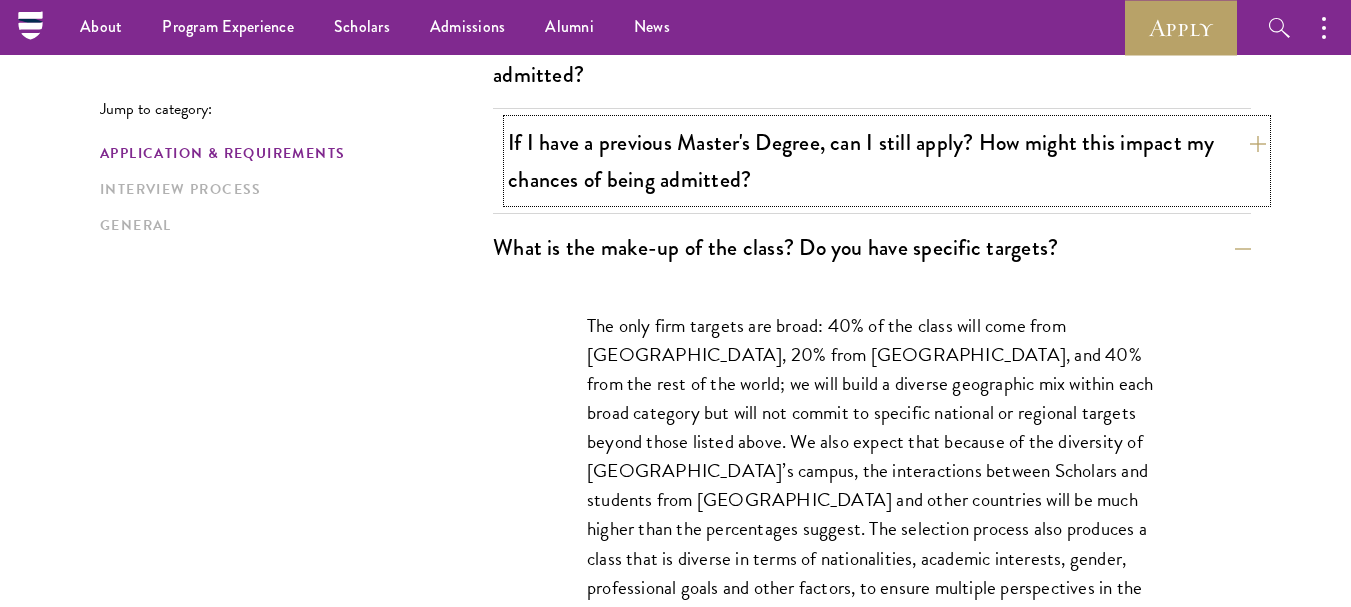 click on "If I have a previous Master's Degree, can I still apply? How might this impact my chances of being admitted?" at bounding box center (887, 161) 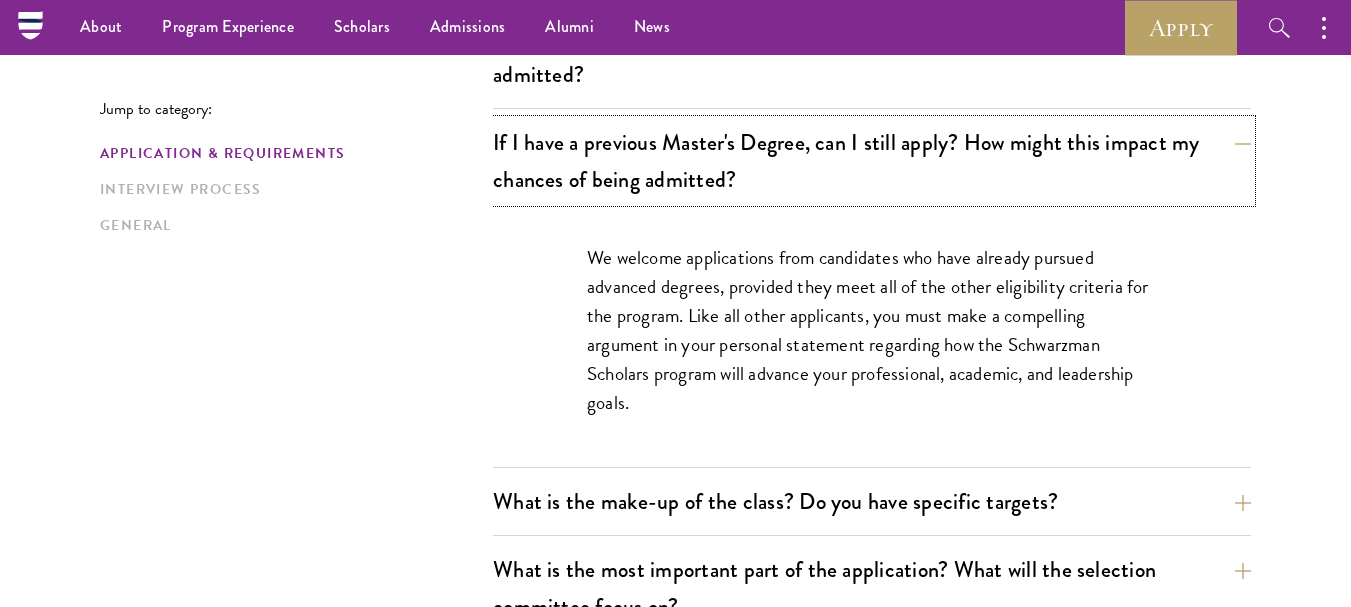 scroll, scrollTop: 615, scrollLeft: 0, axis: vertical 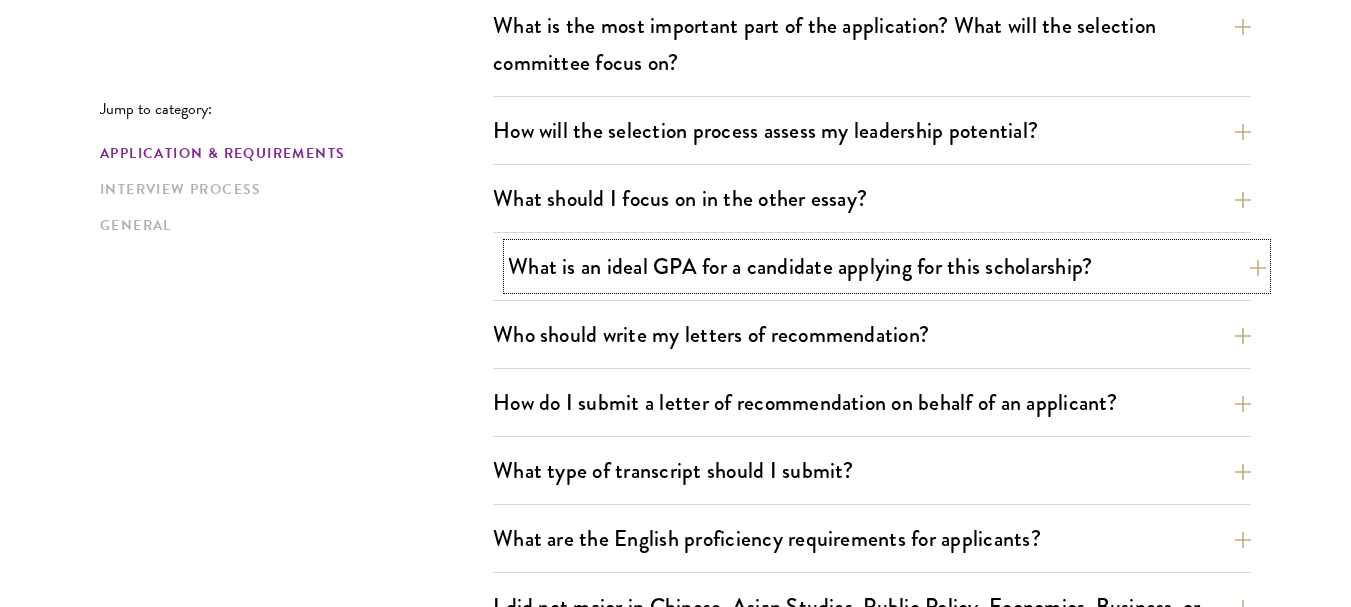 click on "What is an ideal GPA for a candidate applying for this scholarship?" at bounding box center [887, 266] 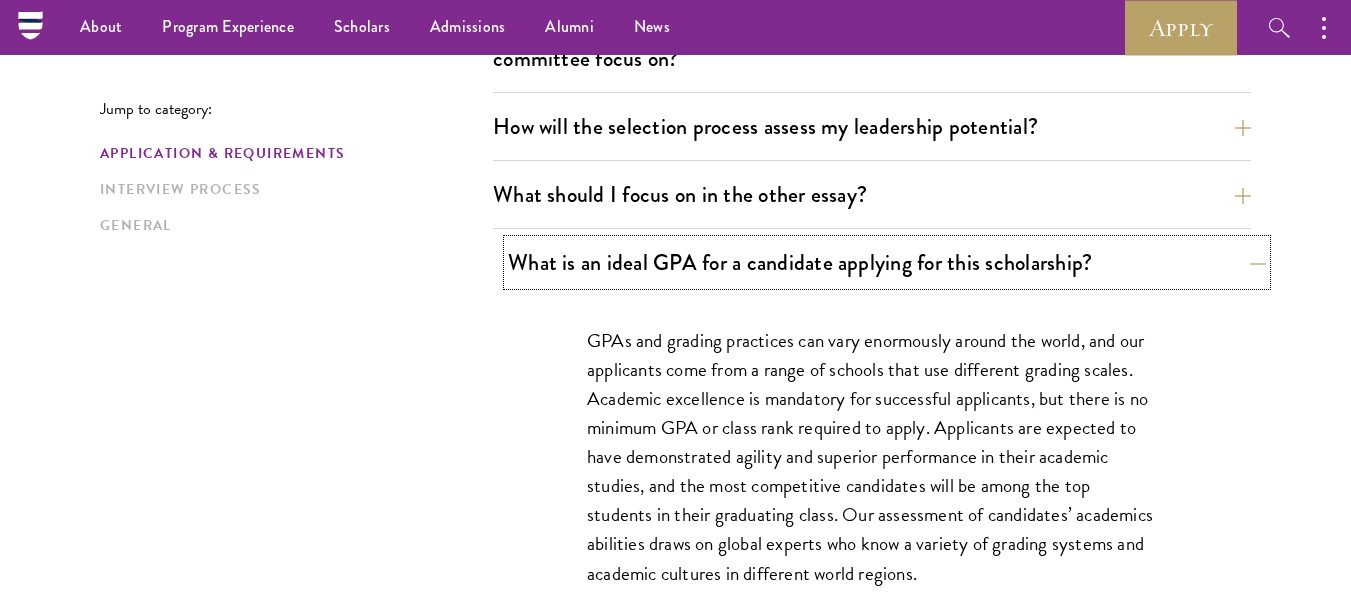 scroll, scrollTop: 1188, scrollLeft: 0, axis: vertical 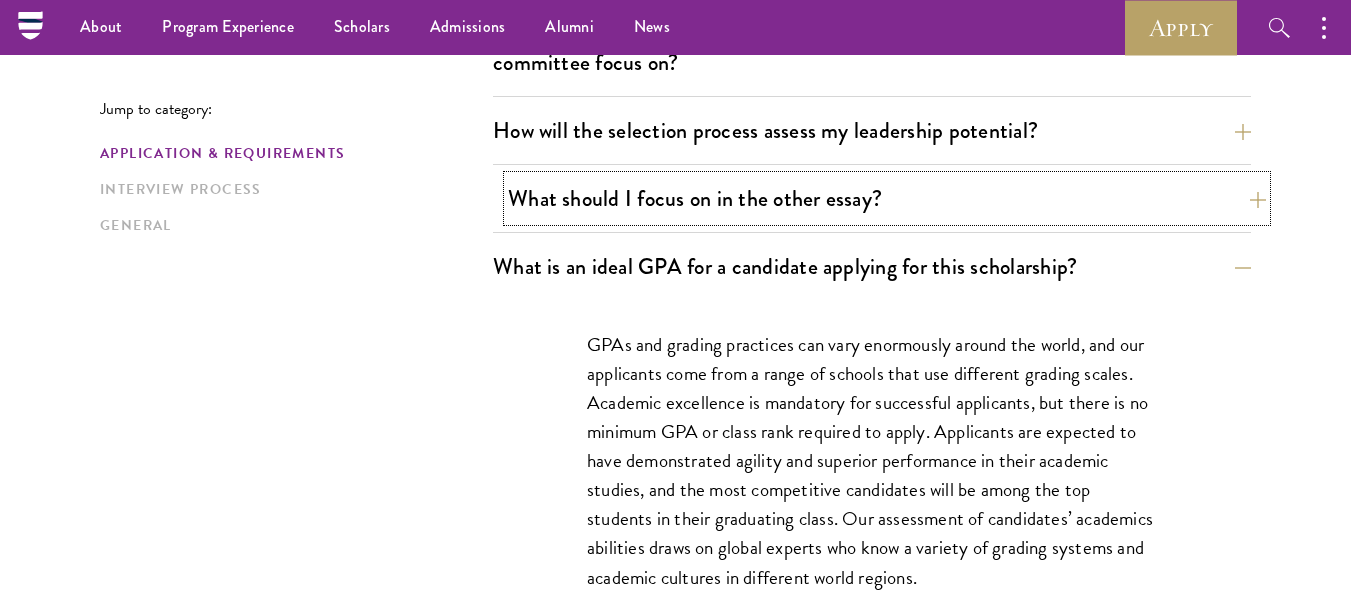 click on "What should I focus on in the other essay?" at bounding box center (887, 198) 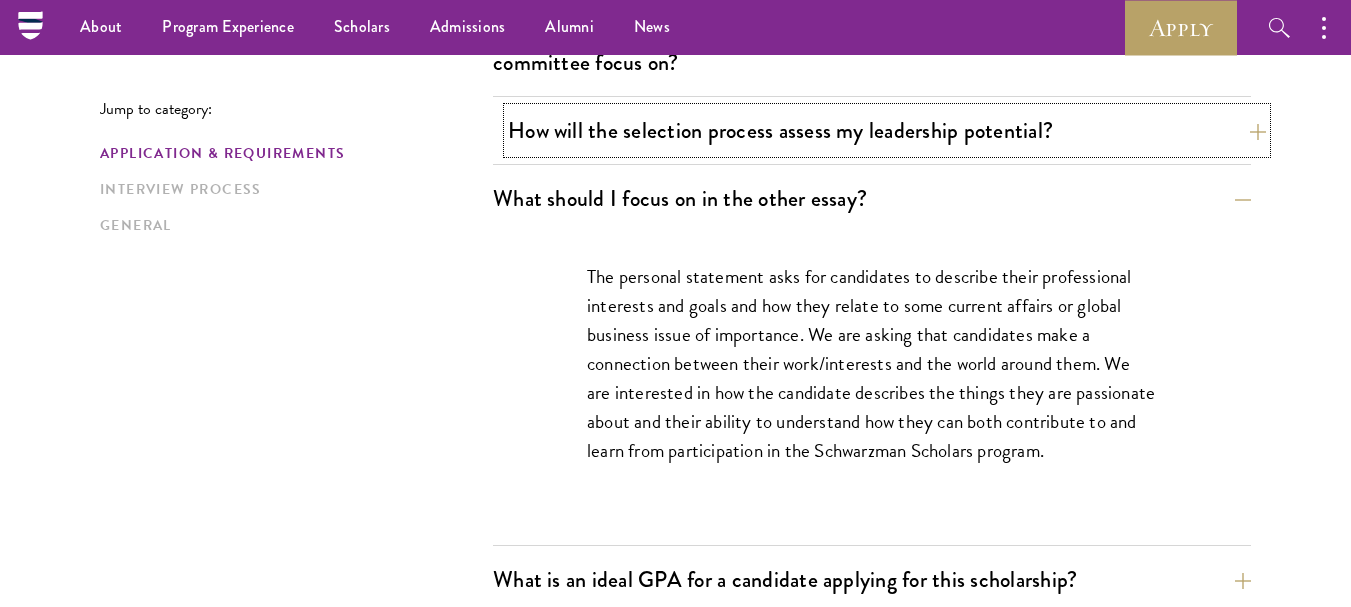 click on "How will the selection process assess my leadership potential?" at bounding box center [887, 130] 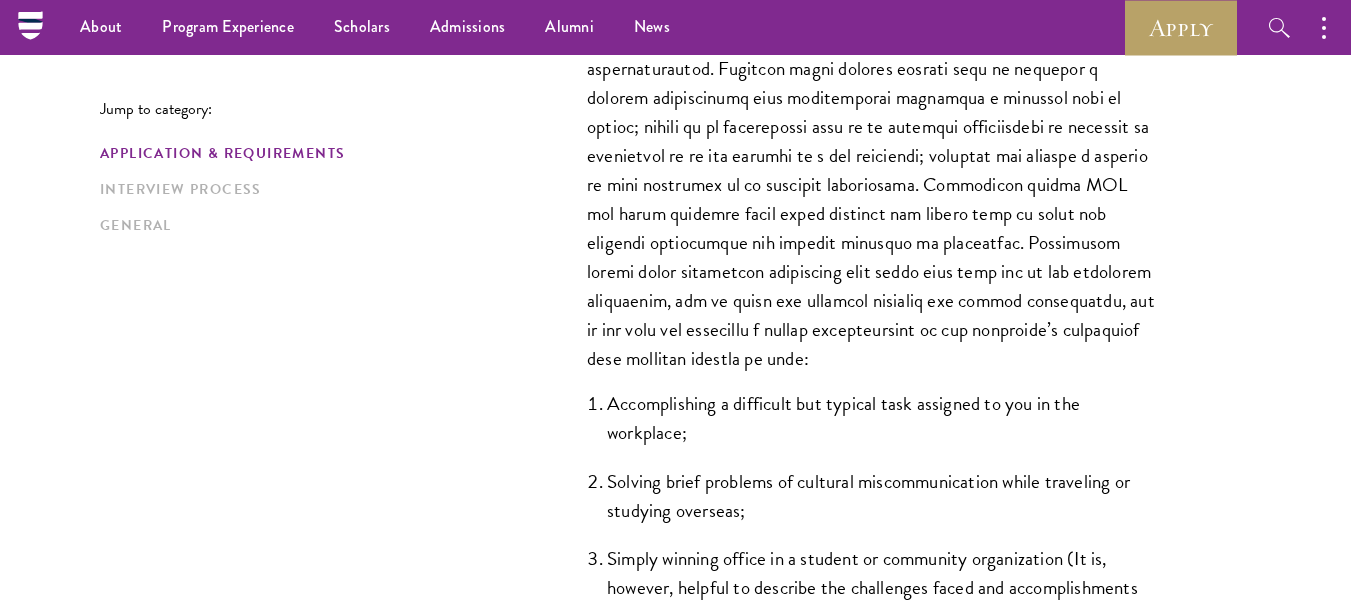 scroll, scrollTop: 1622, scrollLeft: 0, axis: vertical 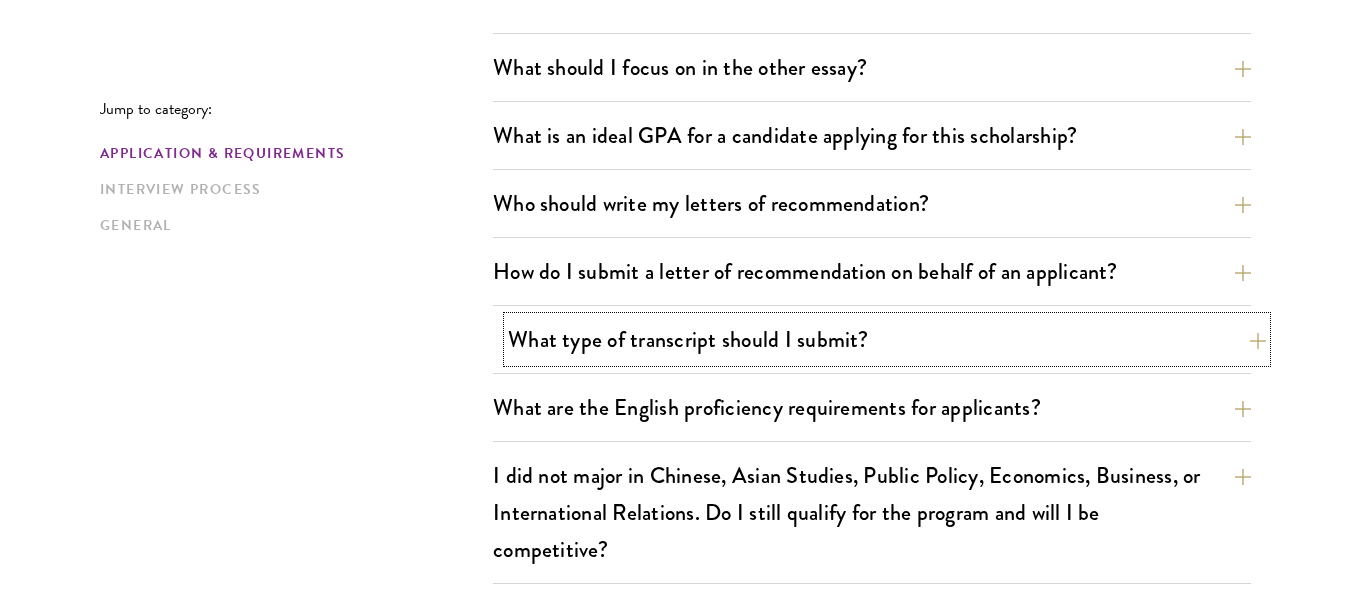 click on "What type of transcript should I submit?" at bounding box center [887, 339] 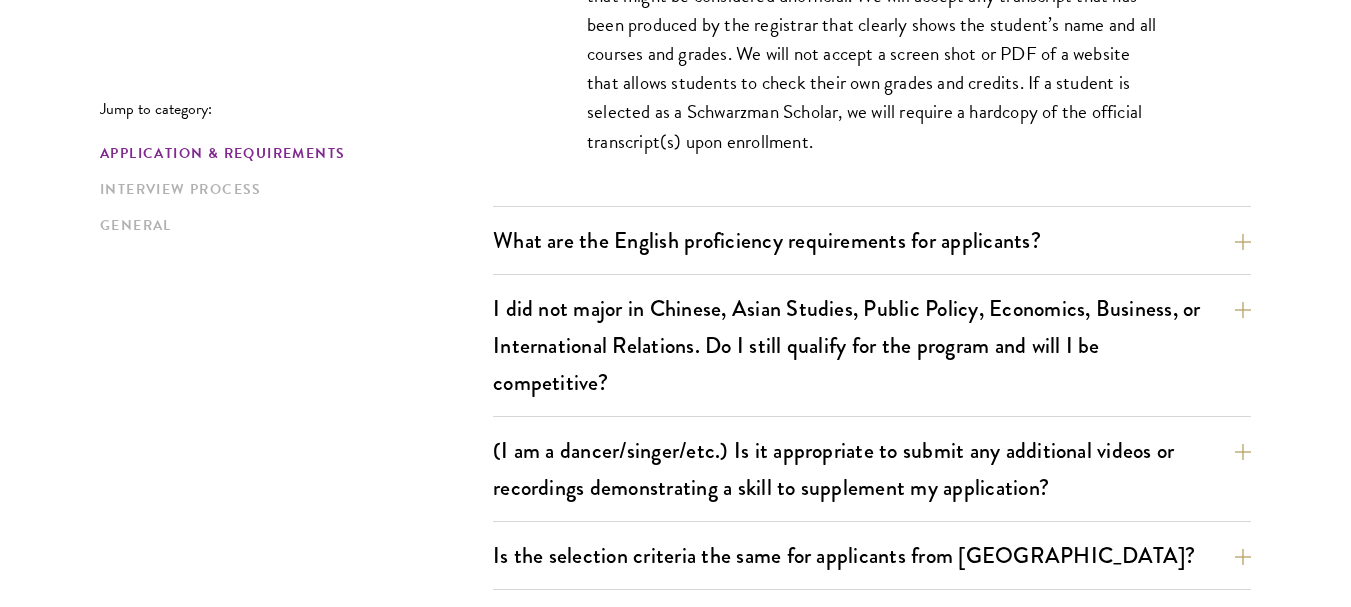 scroll, scrollTop: 1897, scrollLeft: 0, axis: vertical 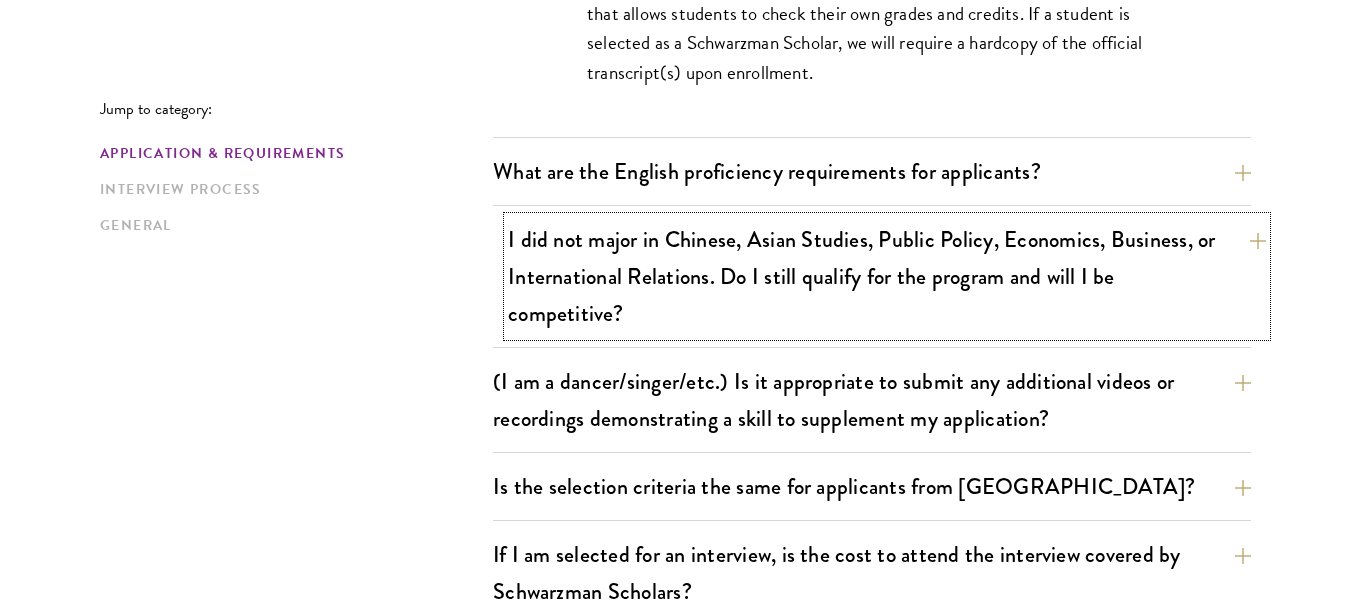 click on "I did not major in Chinese, Asian Studies, Public Policy, Economics, Business, or International Relations. Do I still qualify for the program and will I be competitive?" at bounding box center (887, 276) 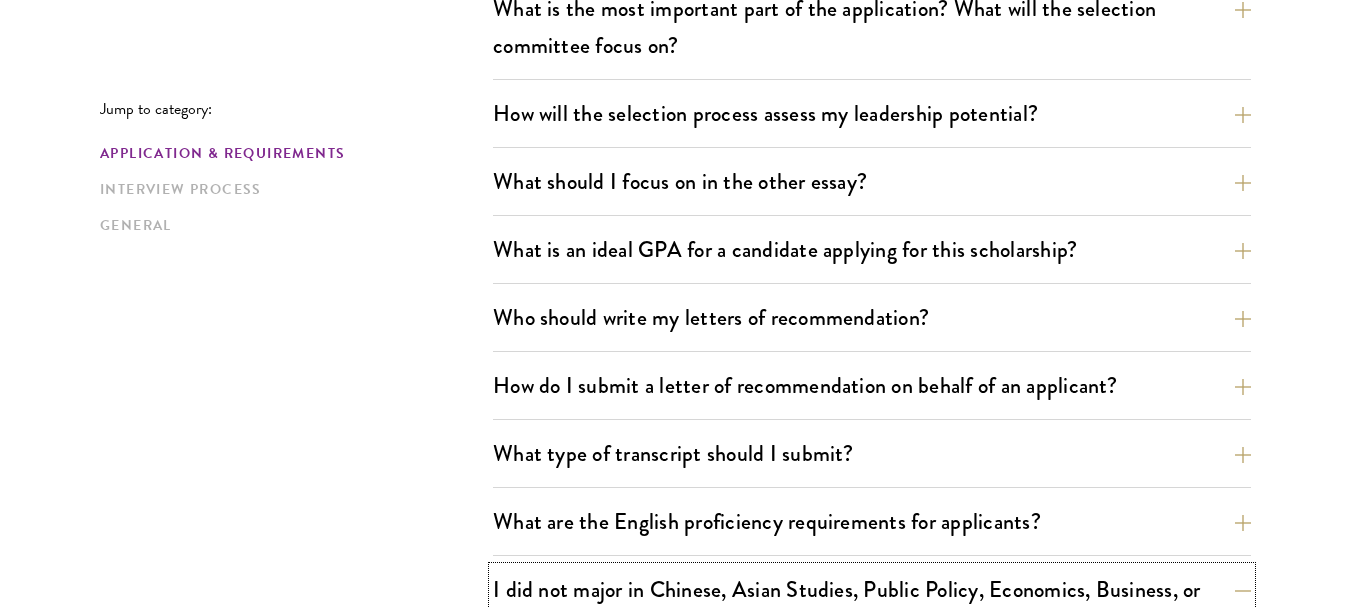 scroll, scrollTop: 1413, scrollLeft: 0, axis: vertical 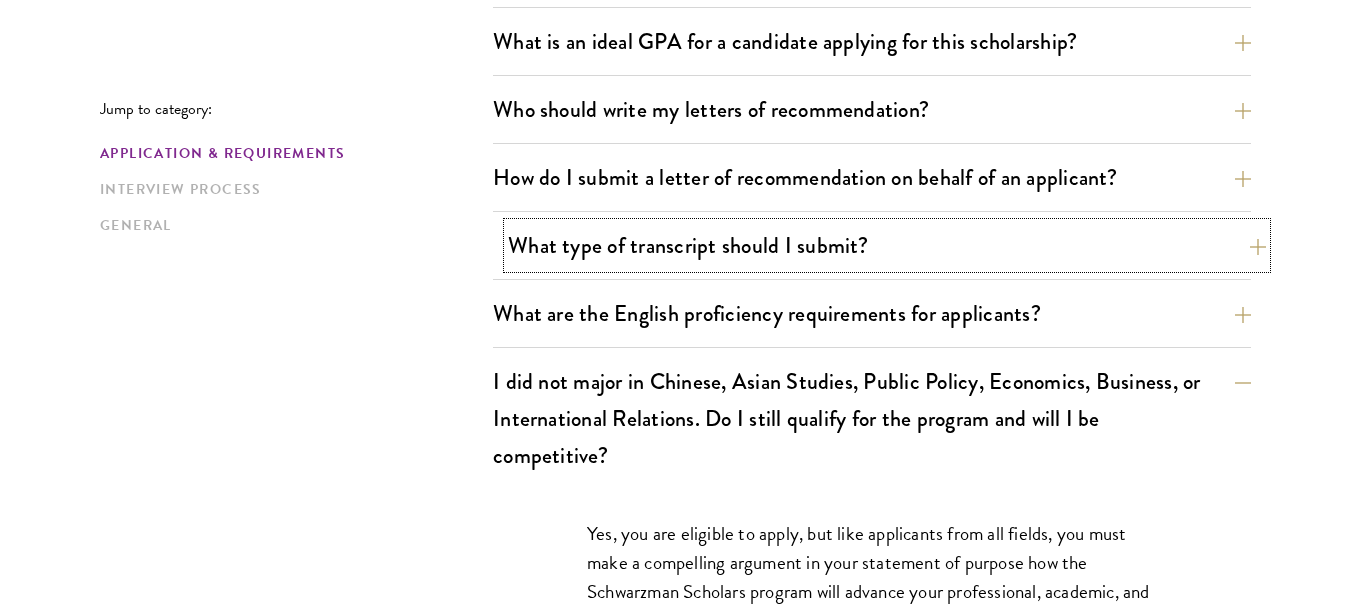 click on "What type of transcript should I submit?" at bounding box center [887, 245] 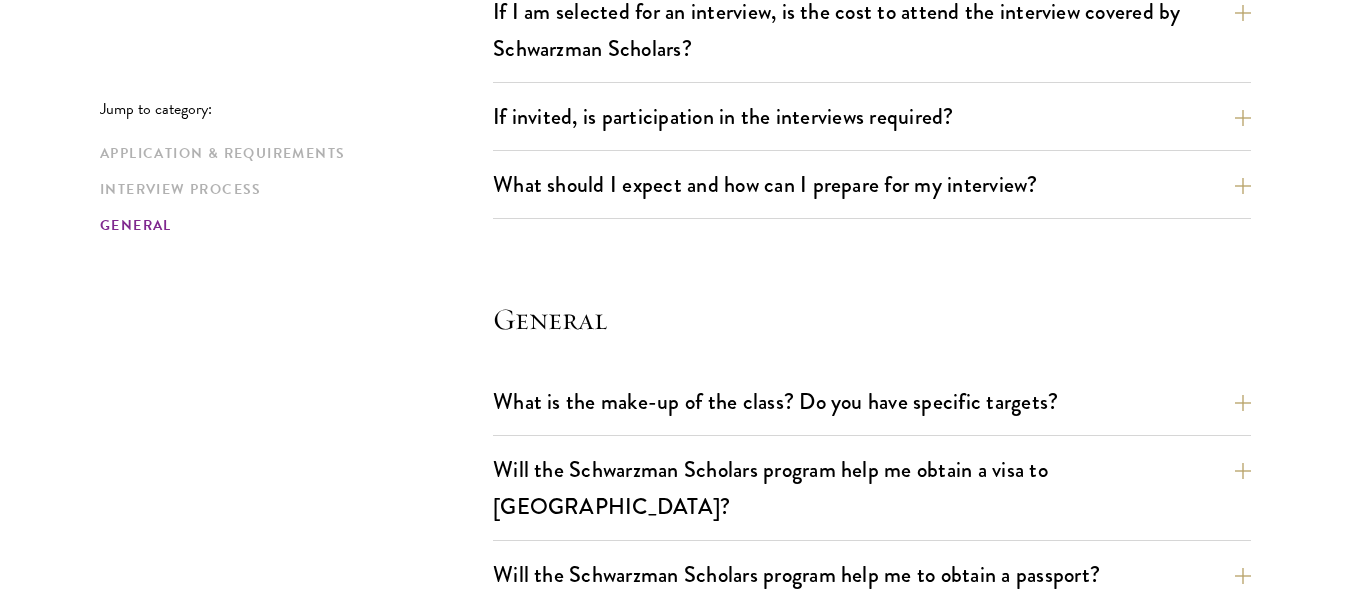 scroll, scrollTop: 3089, scrollLeft: 0, axis: vertical 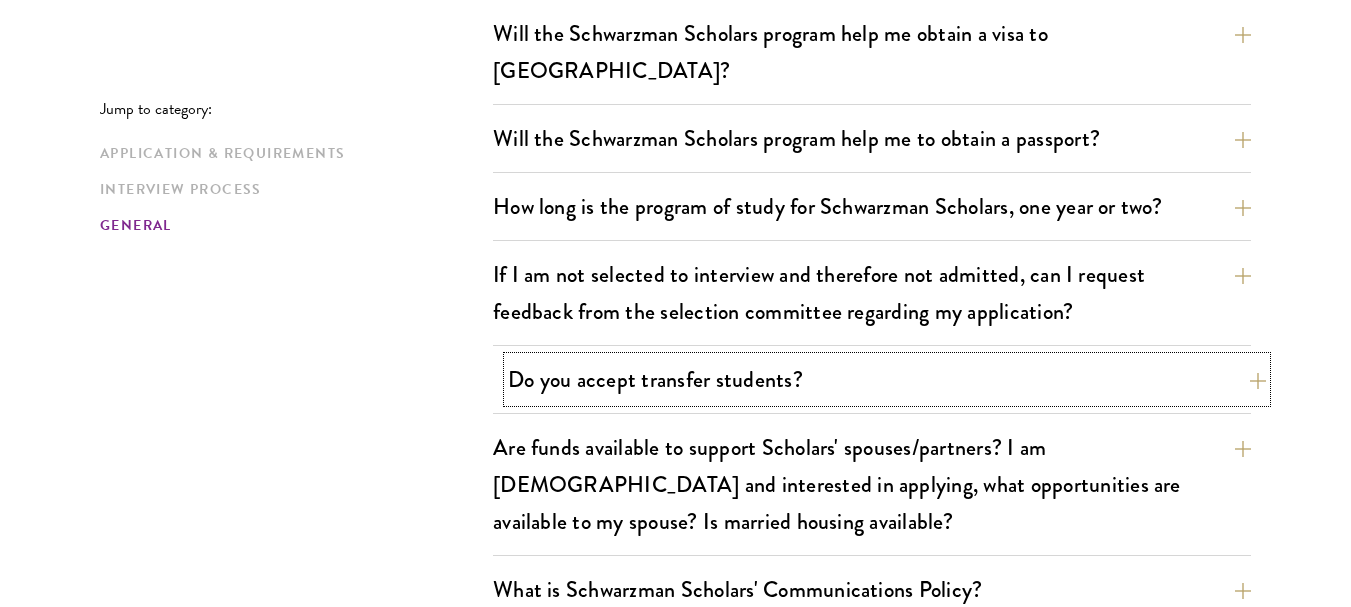 click on "Do you accept transfer students?" at bounding box center (887, 379) 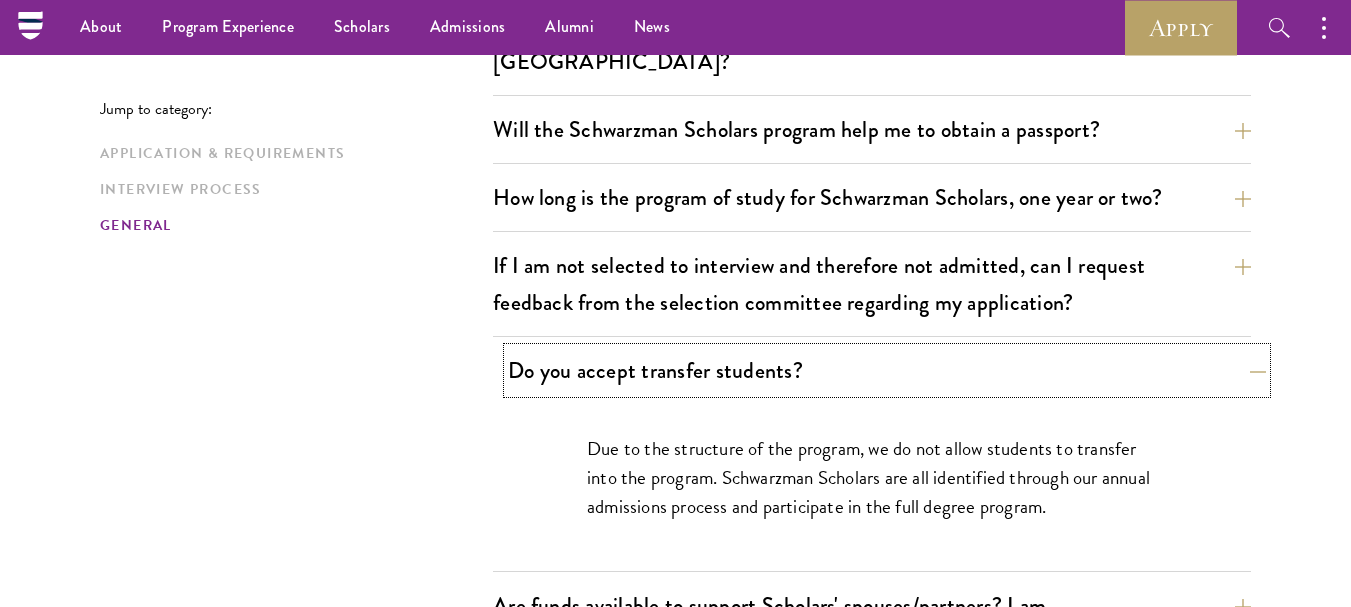 scroll, scrollTop: 3171, scrollLeft: 0, axis: vertical 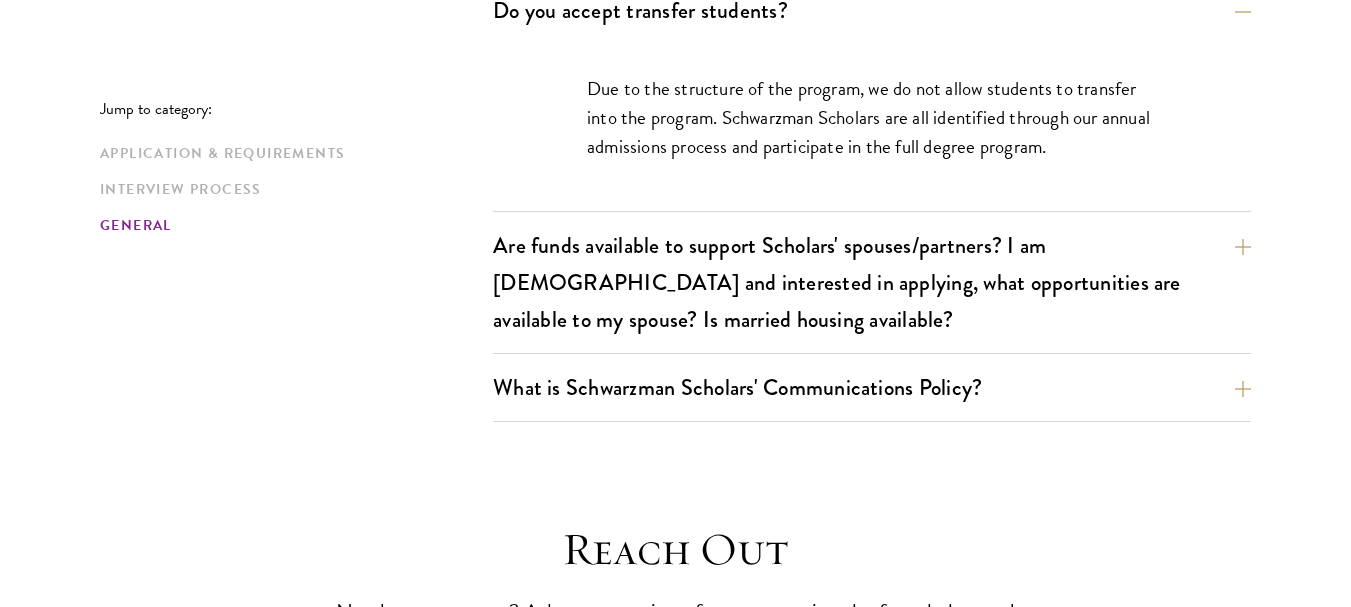 click on "Jump to category:
Application & Requirements
Interview Process
General
Application & Requirements
What are the important Schwarzman Scholars application dates?
Applicants who hold passports or permanent resident cards from the Chinese mainland, Hong Kong, Taiwan, and Macao apply online from January to May 20. Candidates invited to interview are notified before July, and attend interviews at Tsinghua University in Beijing in early July. Final admissions decisions for Chinese Schwarzman Scholars are announced before October each year.
What is the eligible age range?
Candidates must be at least 18 but not yet 29 years of age as of August 1 of their enrollment year.
Are there any fees associated with the Schwarzman Scholars application or the program?" at bounding box center [675, -1303] 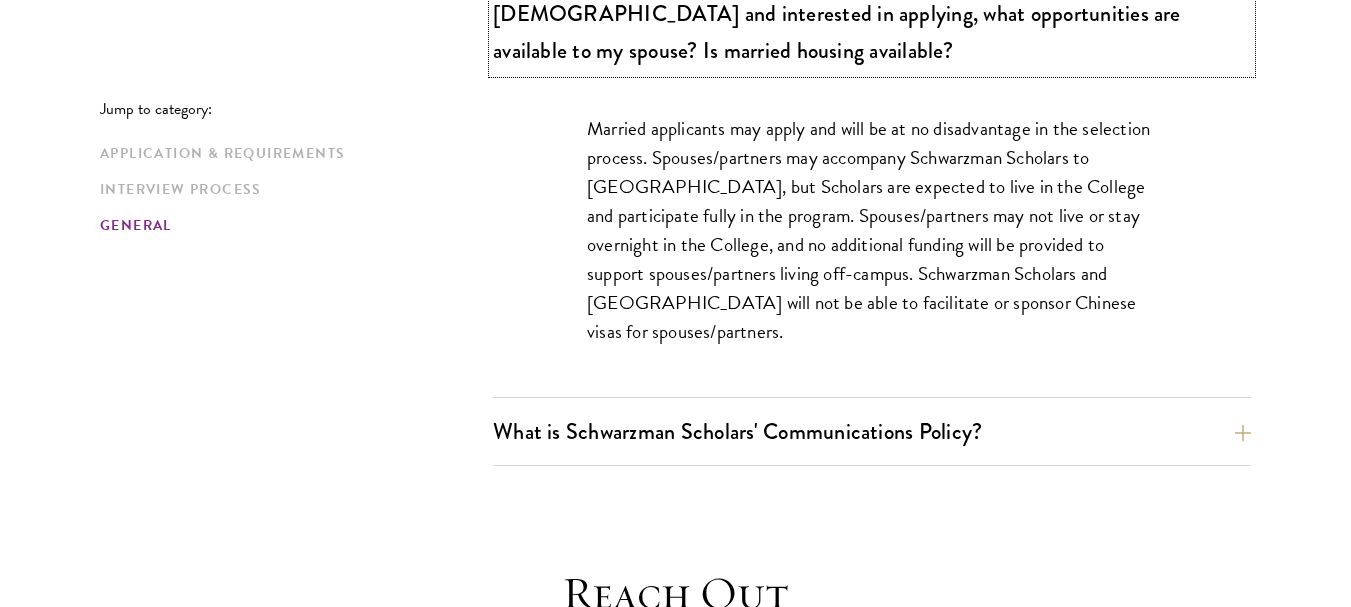 scroll, scrollTop: 3654, scrollLeft: 0, axis: vertical 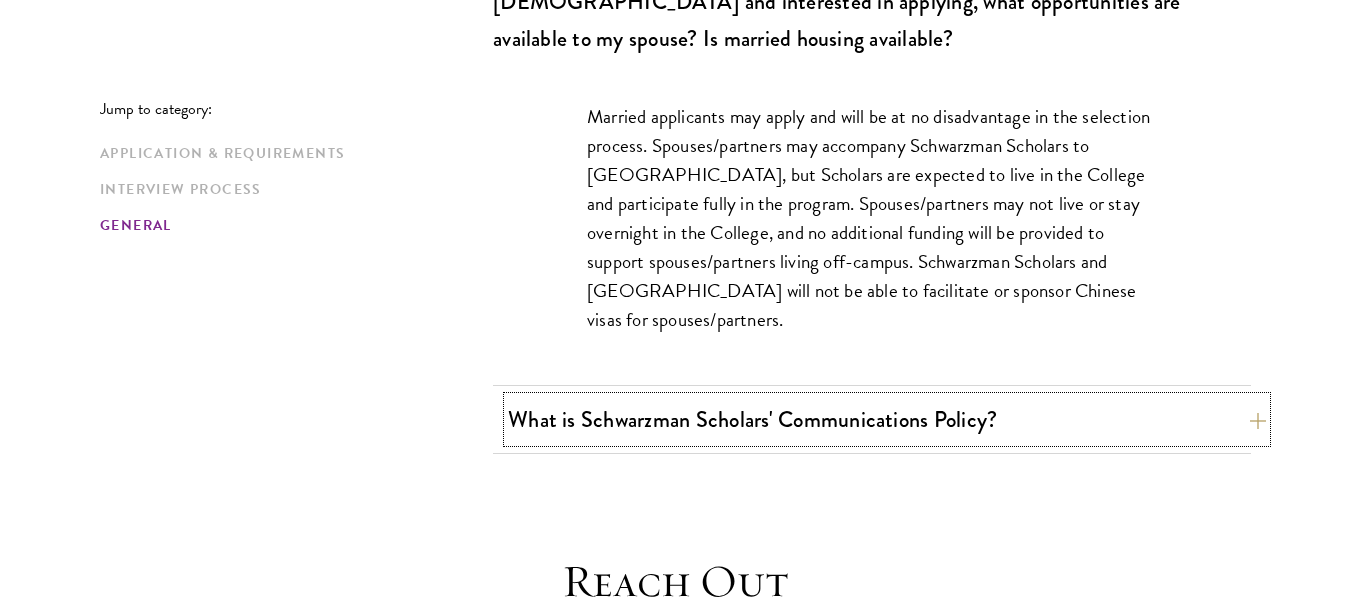 click on "What is Schwarzman Scholars' Communications Policy?" at bounding box center [887, 419] 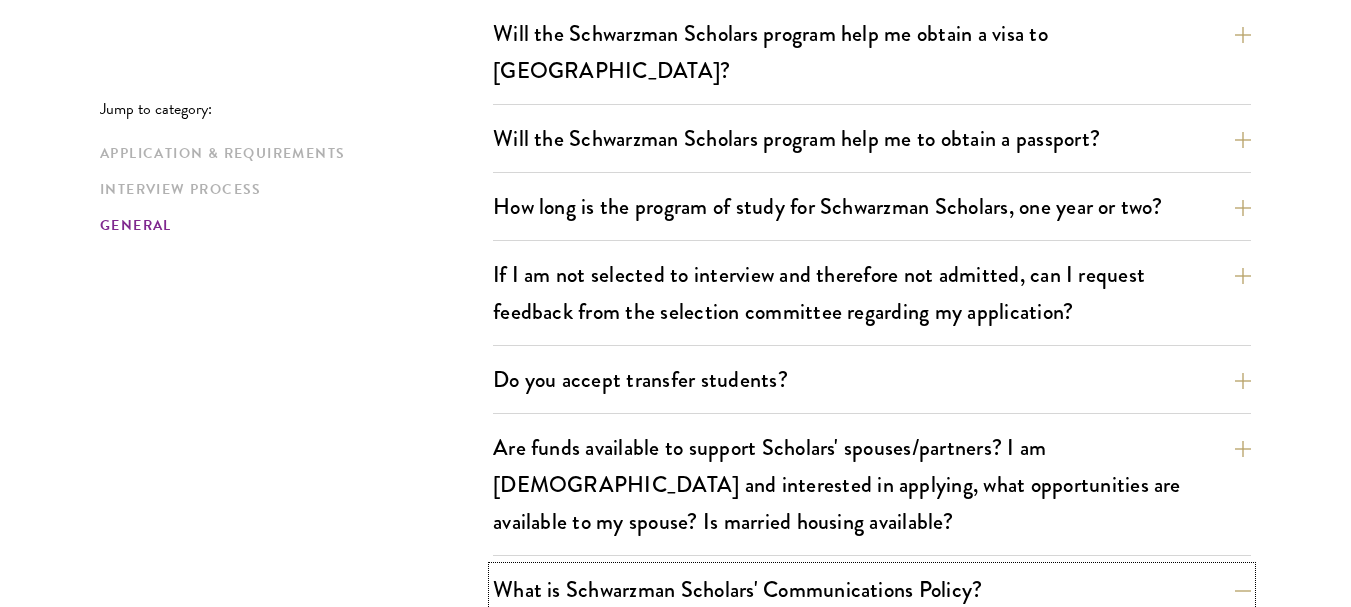 scroll, scrollTop: 3182, scrollLeft: 0, axis: vertical 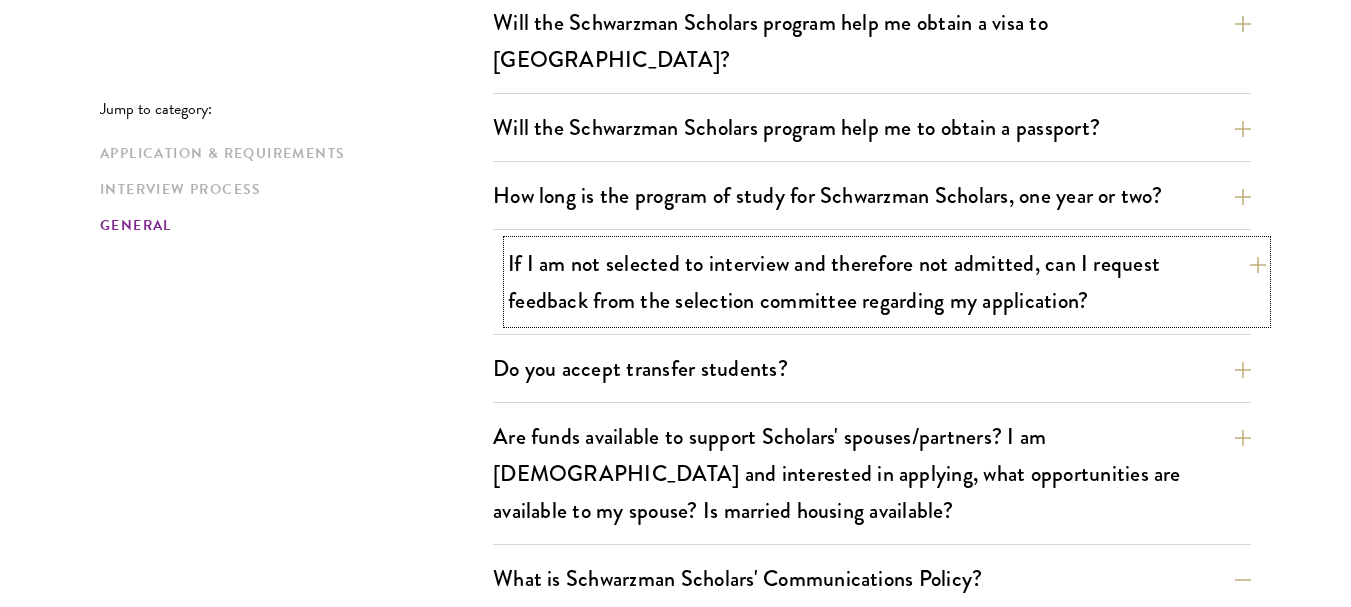 click on "If I am not selected to interview and therefore not admitted, can I request feedback from the selection committee regarding my application?" at bounding box center (887, 282) 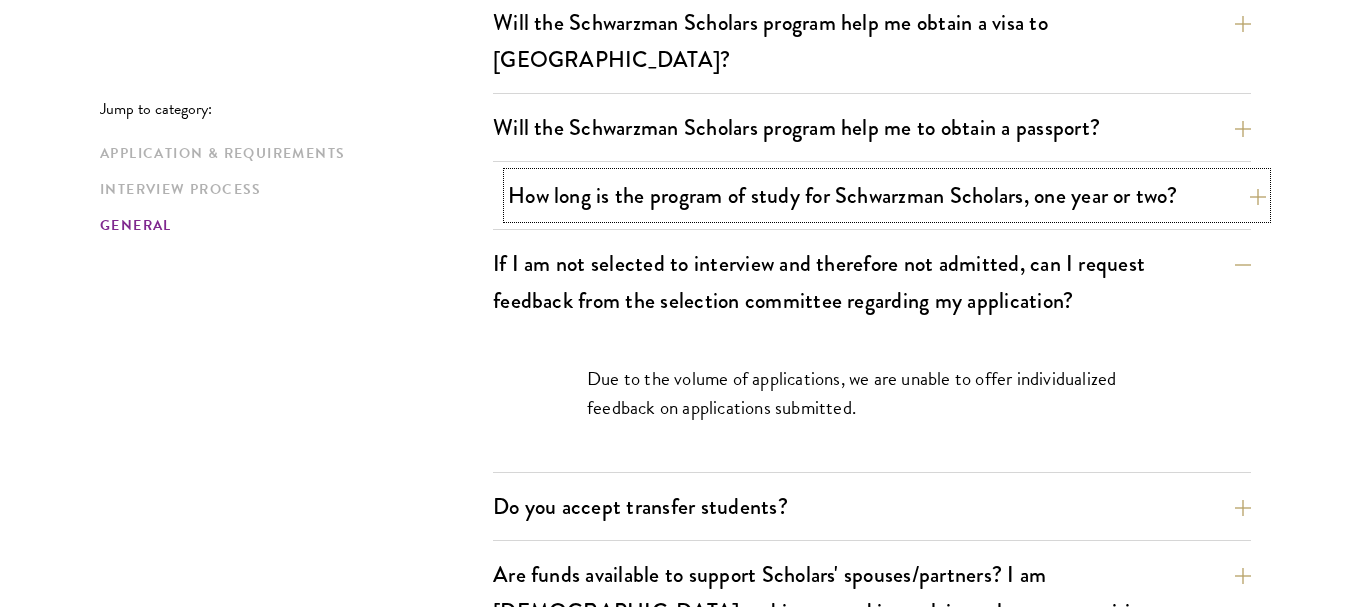 click on "How long is the program of study for Schwarzman Scholars, one year or two?" at bounding box center (887, 195) 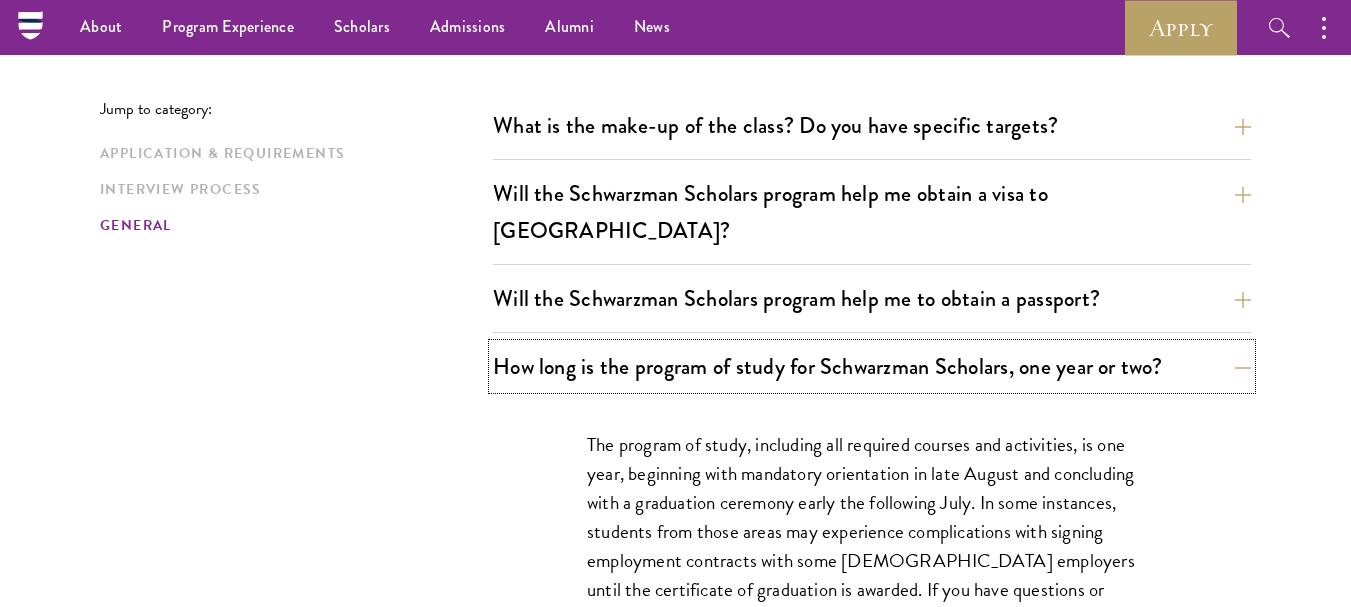 scroll, scrollTop: 3000, scrollLeft: 0, axis: vertical 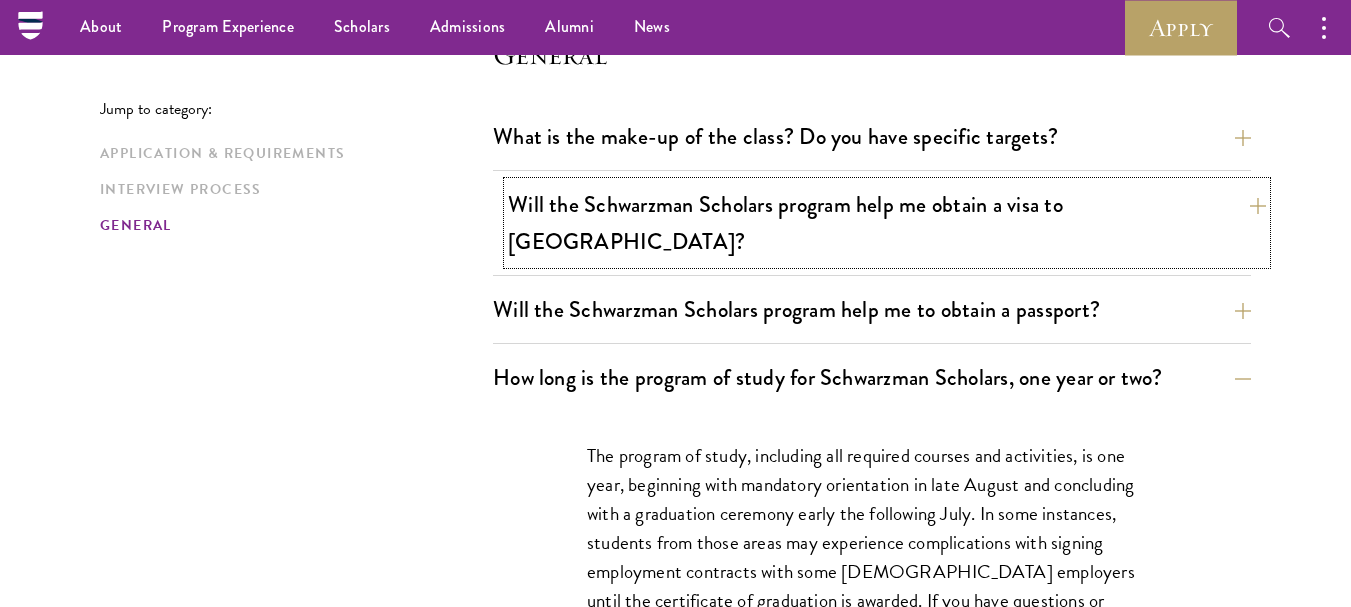 click on "Will the Schwarzman Scholars program help me obtain a visa to China?" at bounding box center (887, 223) 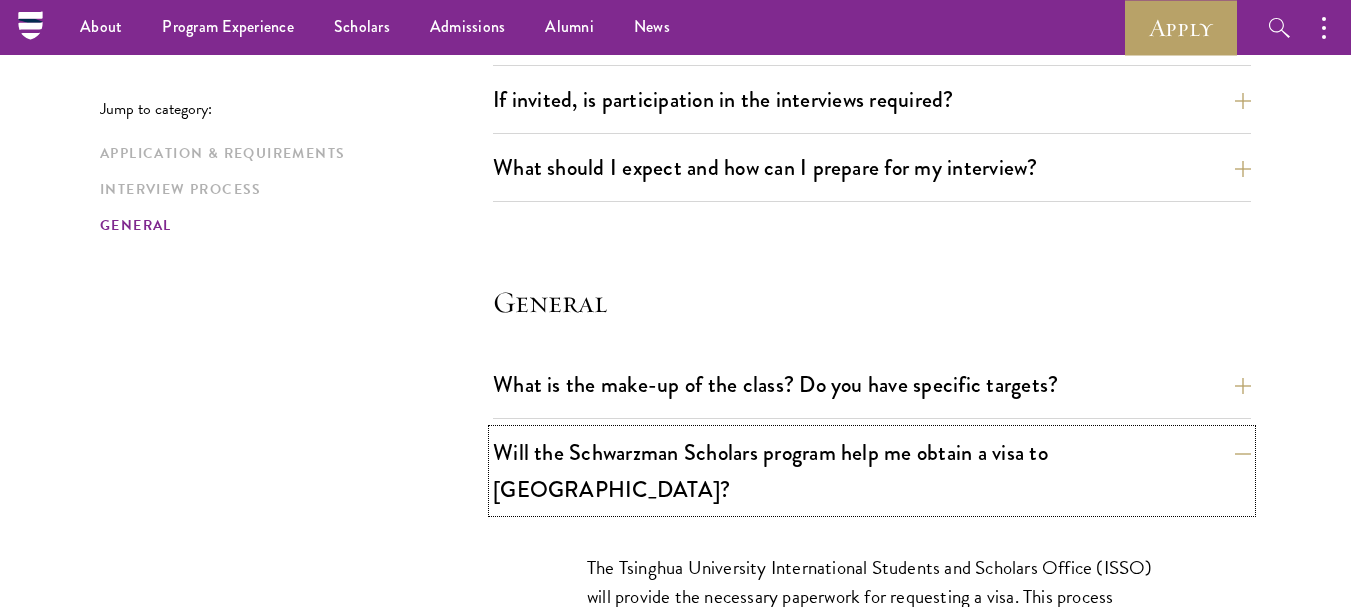 scroll, scrollTop: 2740, scrollLeft: 0, axis: vertical 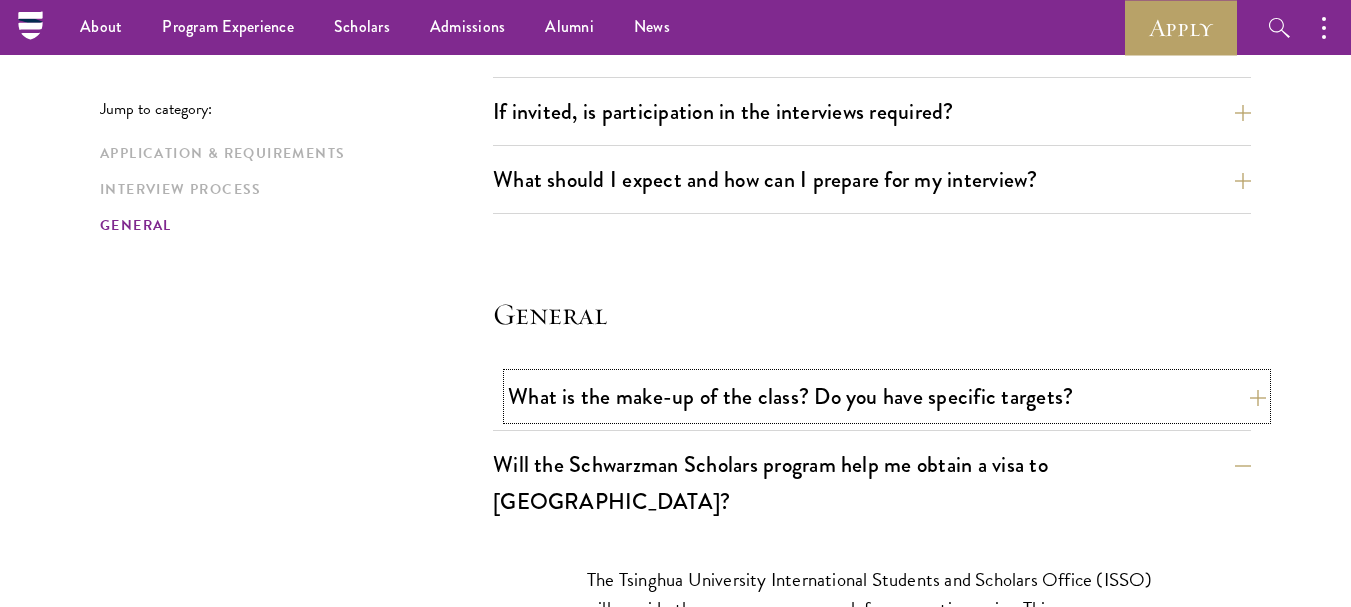 click on "What is the make-up of the class? Do you have specific targets?" at bounding box center (887, 396) 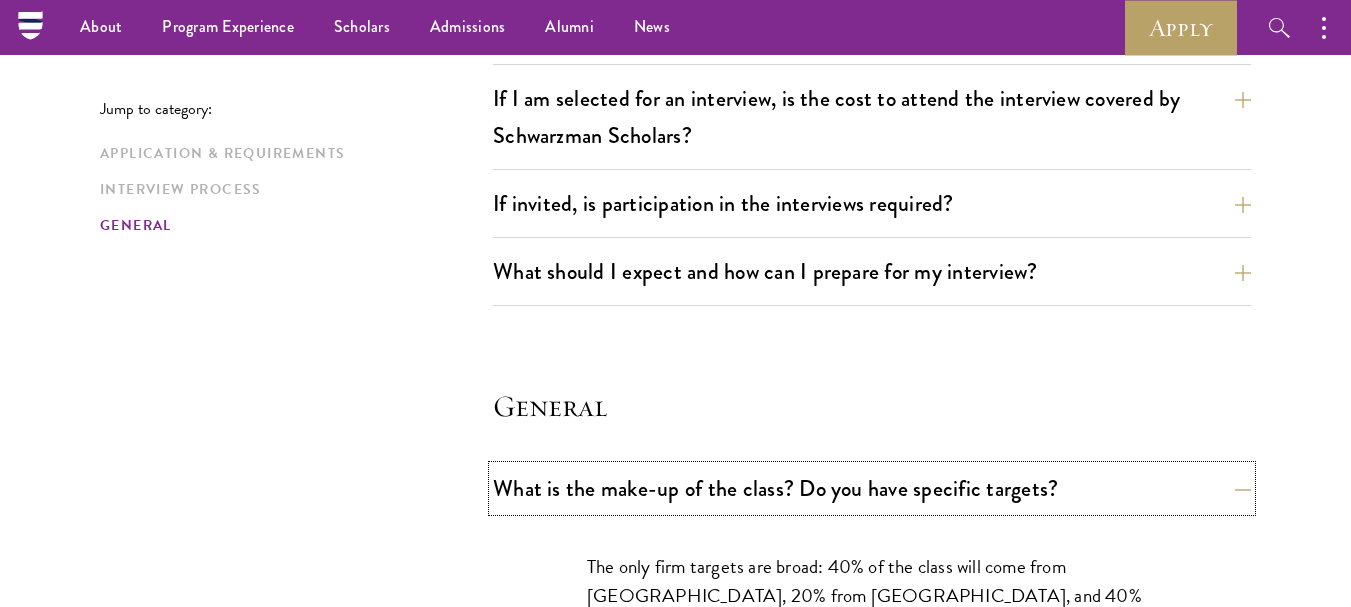 scroll, scrollTop: 2474, scrollLeft: 0, axis: vertical 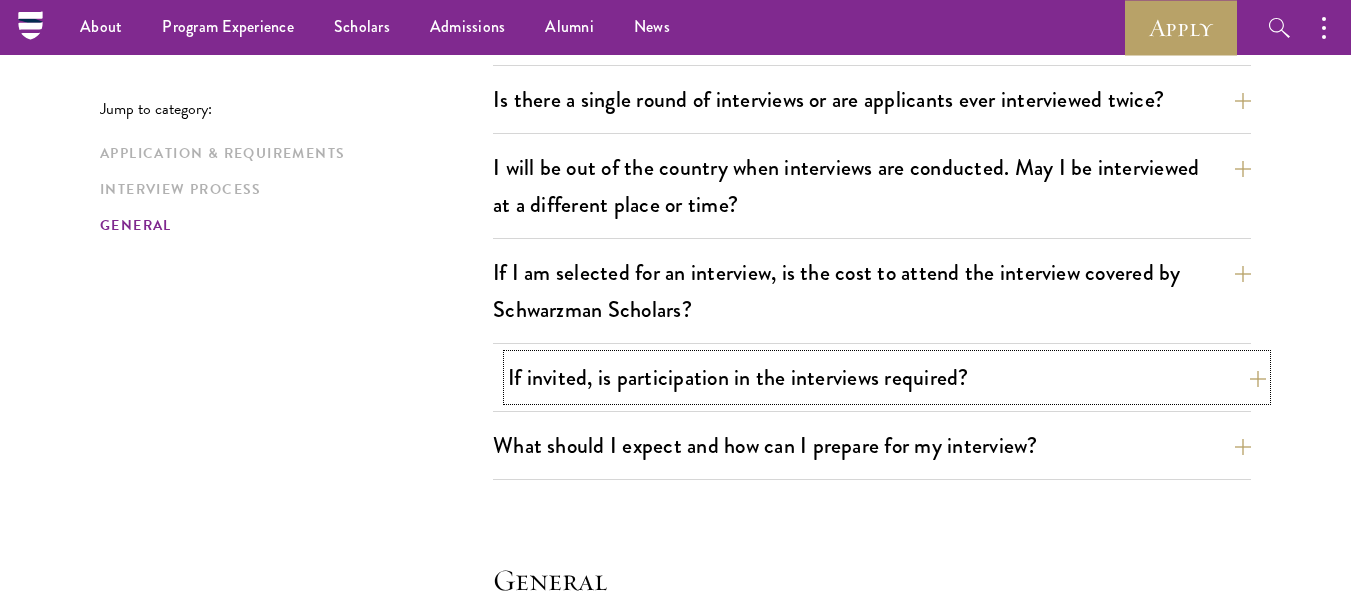 click on "If invited, is participation in the interviews required?" at bounding box center (887, 377) 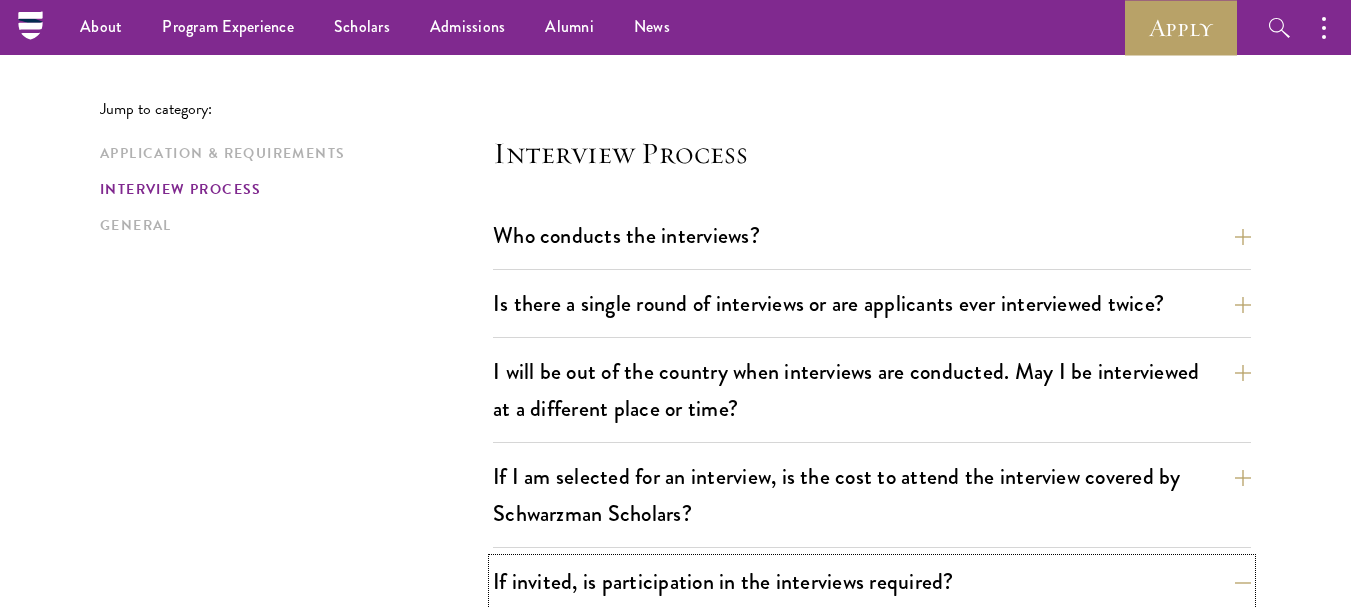 scroll, scrollTop: 2247, scrollLeft: 0, axis: vertical 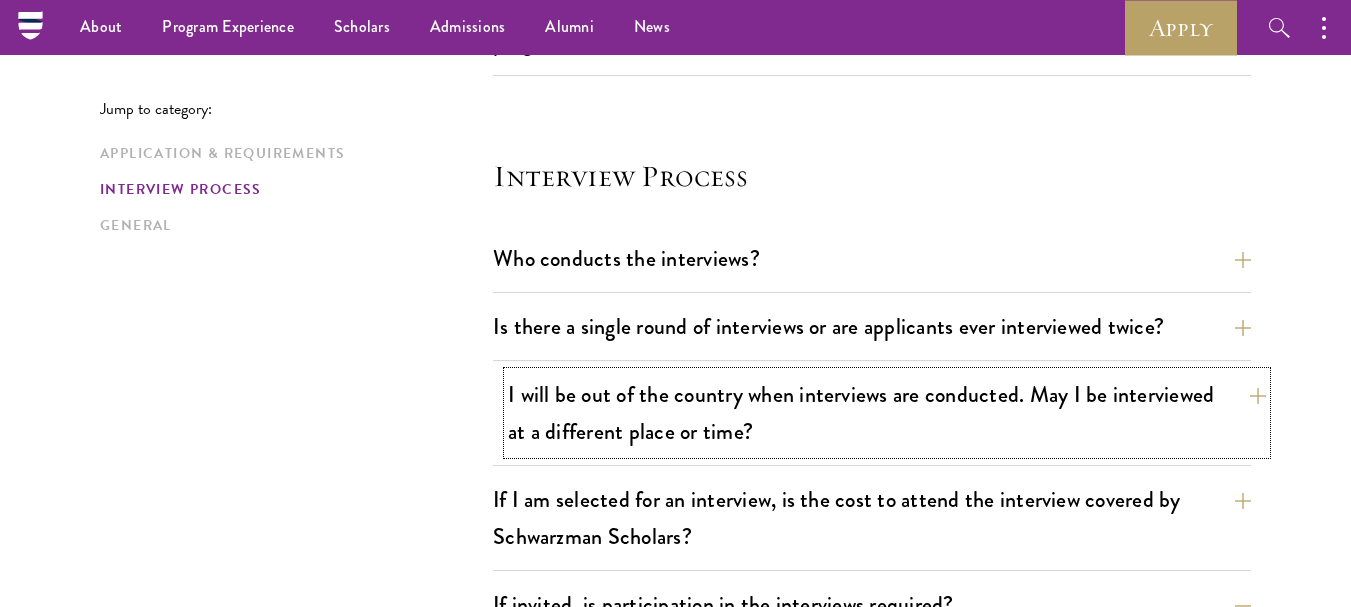 click on "I will be out of the country when interviews are conducted. May I be interviewed at a different place or time?" at bounding box center [887, 413] 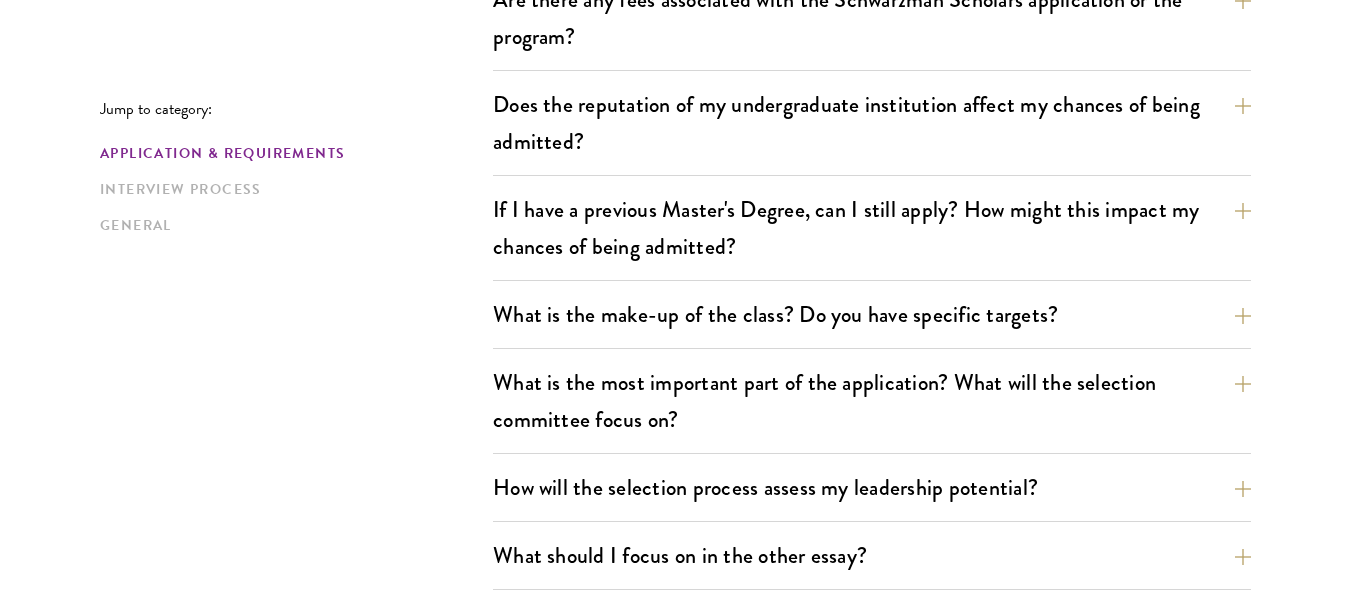 scroll, scrollTop: 922, scrollLeft: 0, axis: vertical 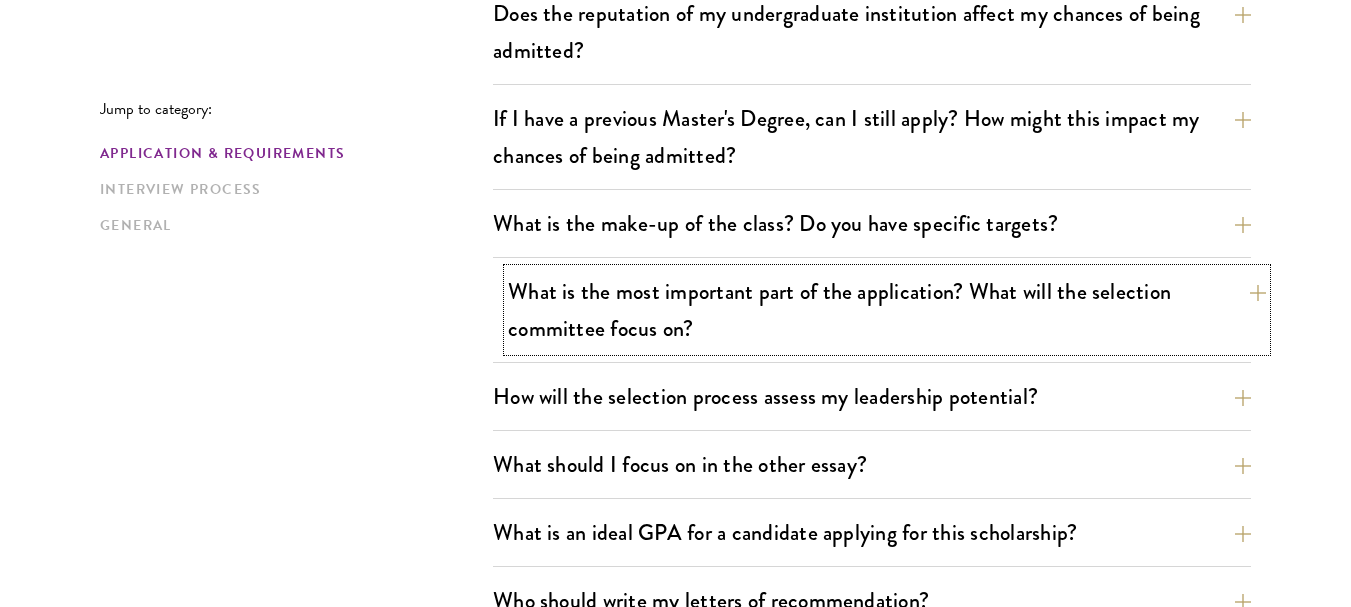 click on "What is the most important part of the application? What will the selection committee focus on?" at bounding box center [887, 310] 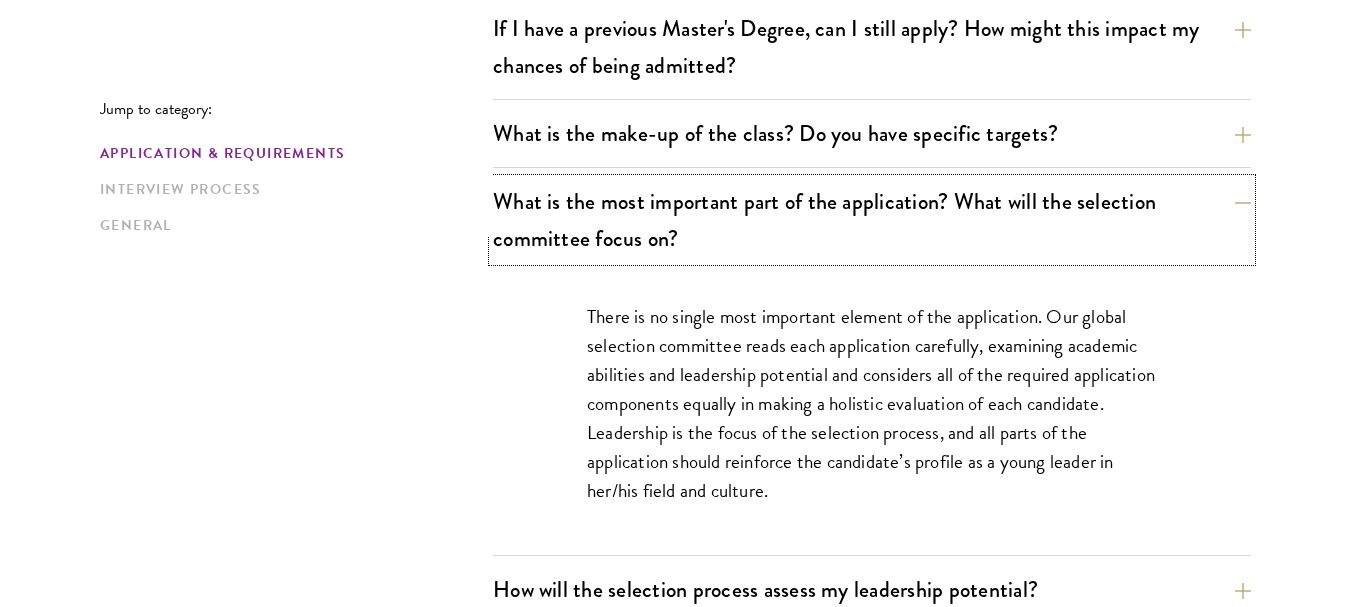scroll, scrollTop: 1024, scrollLeft: 0, axis: vertical 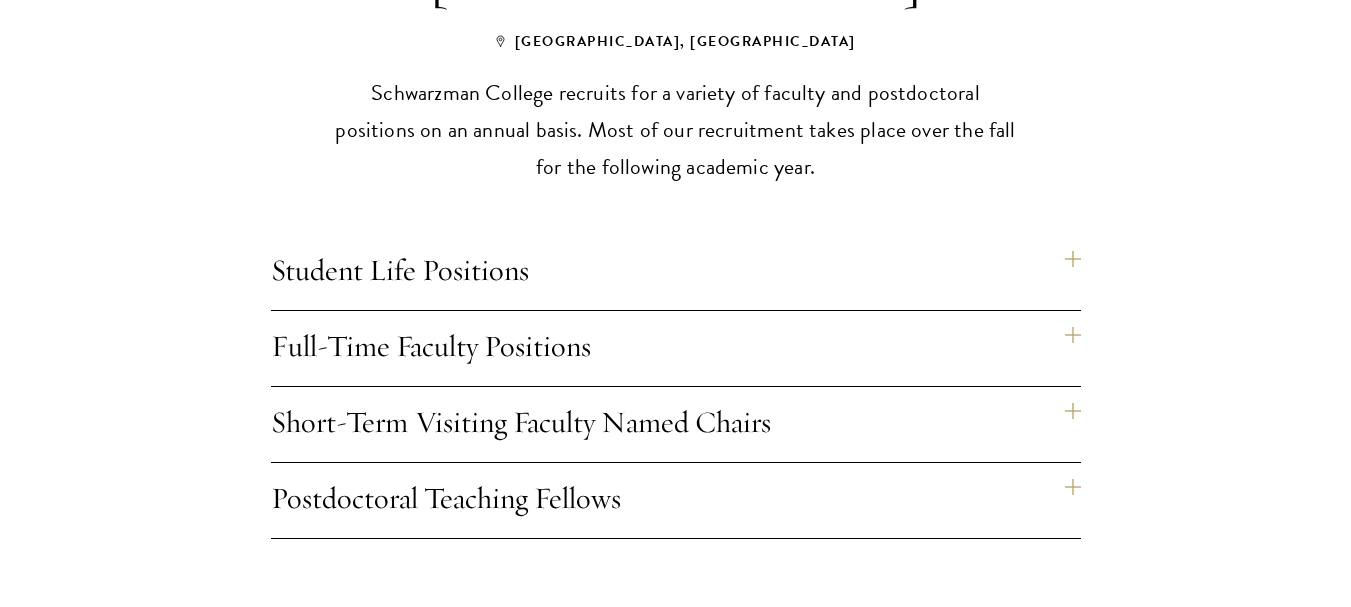click on "Student Life Positions" at bounding box center (676, 272) 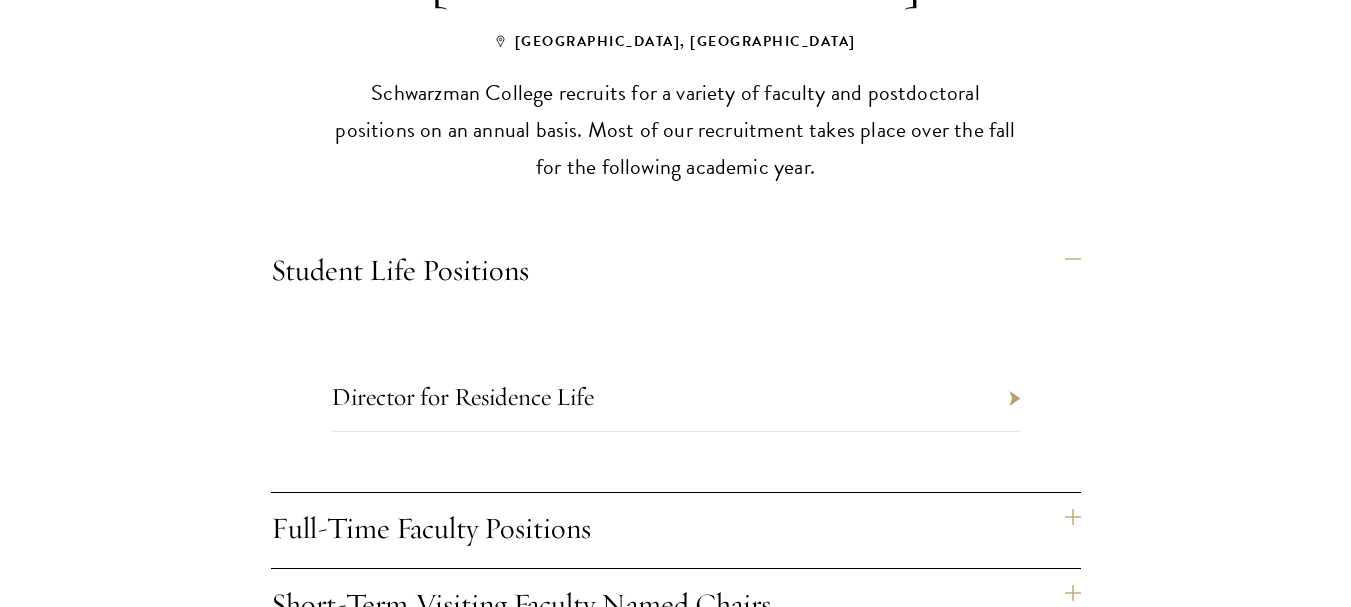 click on "Director for Residence Life" at bounding box center [676, 398] 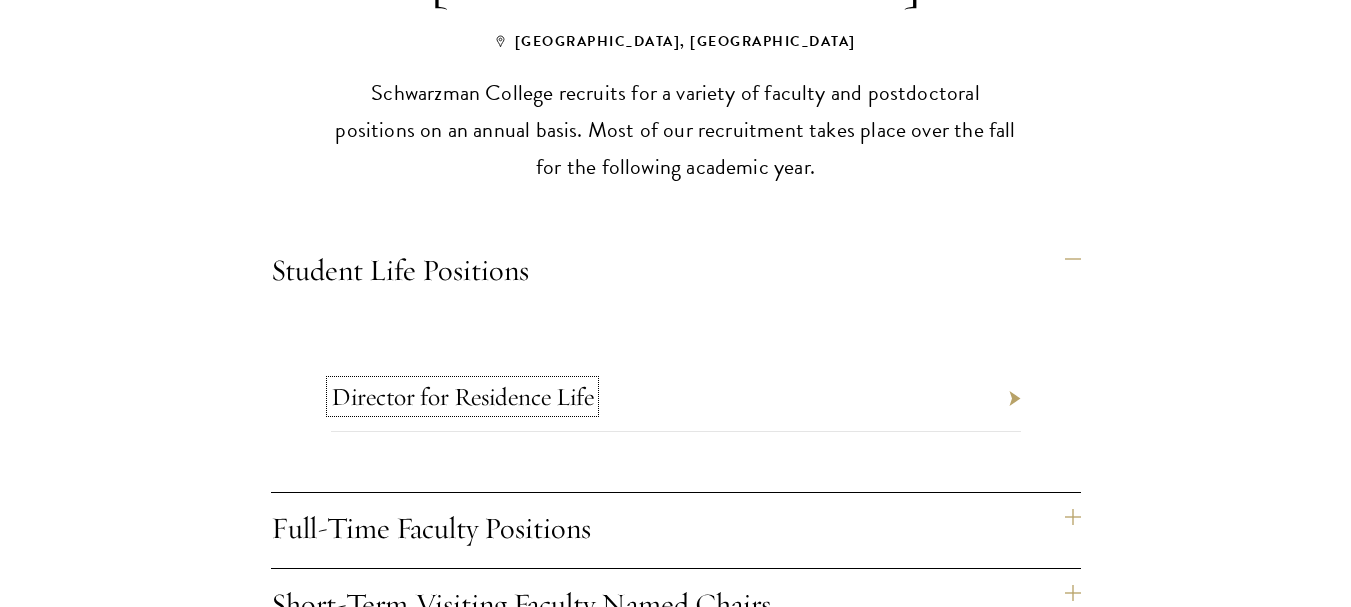 click on "Director for Residence Life" at bounding box center [462, 396] 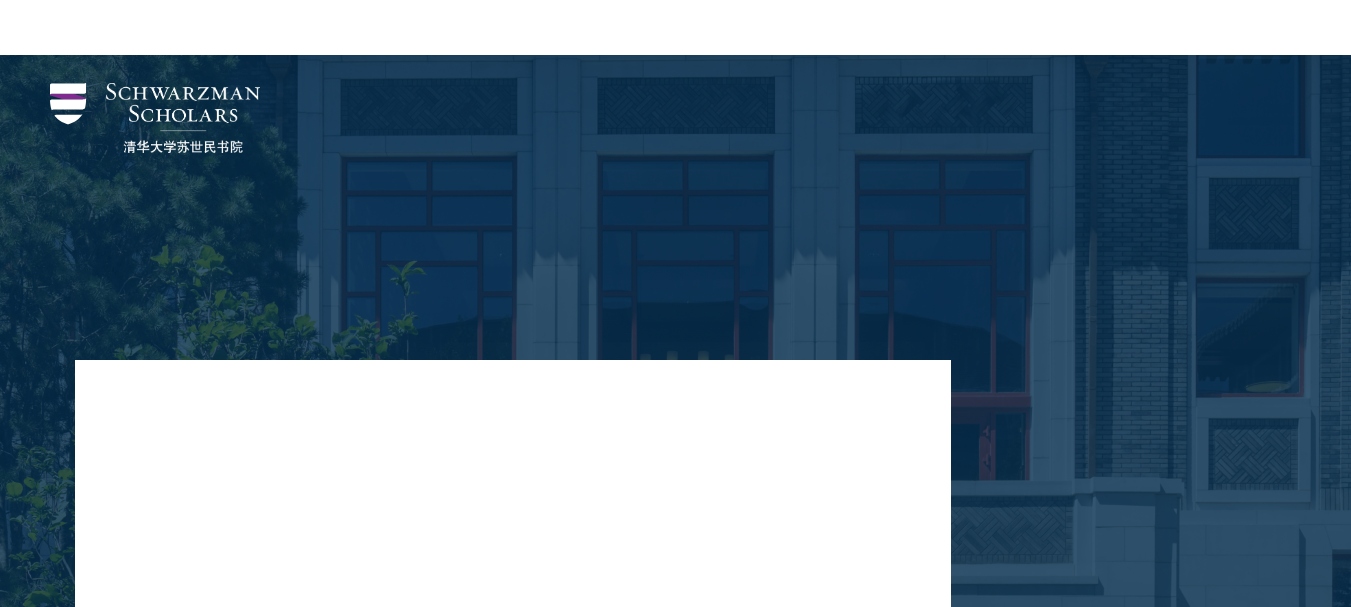 scroll, scrollTop: 201, scrollLeft: 0, axis: vertical 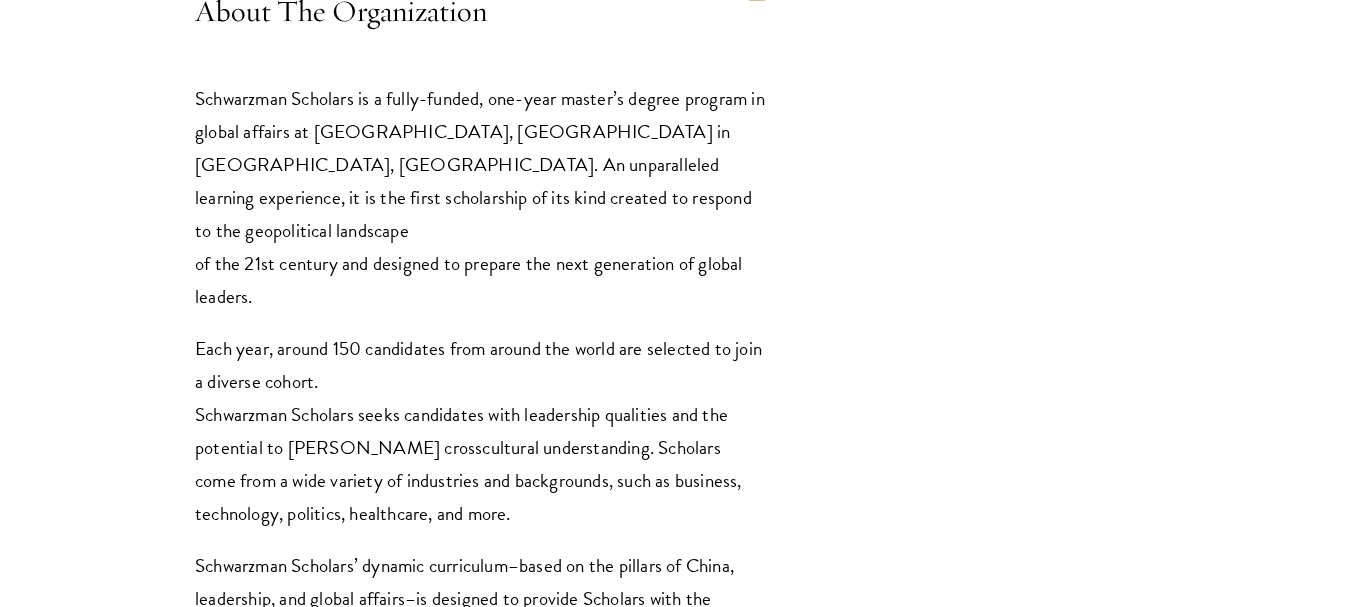 click on "About
Overview
Leadership
Donors
Program Experience
Overview
Curriculum
Student Life
Faculty & Guest Speakers
Scholars
Admissions
Overview
Application Instructions
Information Sessions
Alumni
News
STAY UPDATED
Apply
Follow Schwarzman Scholars
Share
Director for Residence Life
Student Life Position at Schwarzman College at Tsinghua University
Beijing, China" at bounding box center (675, 2512) 